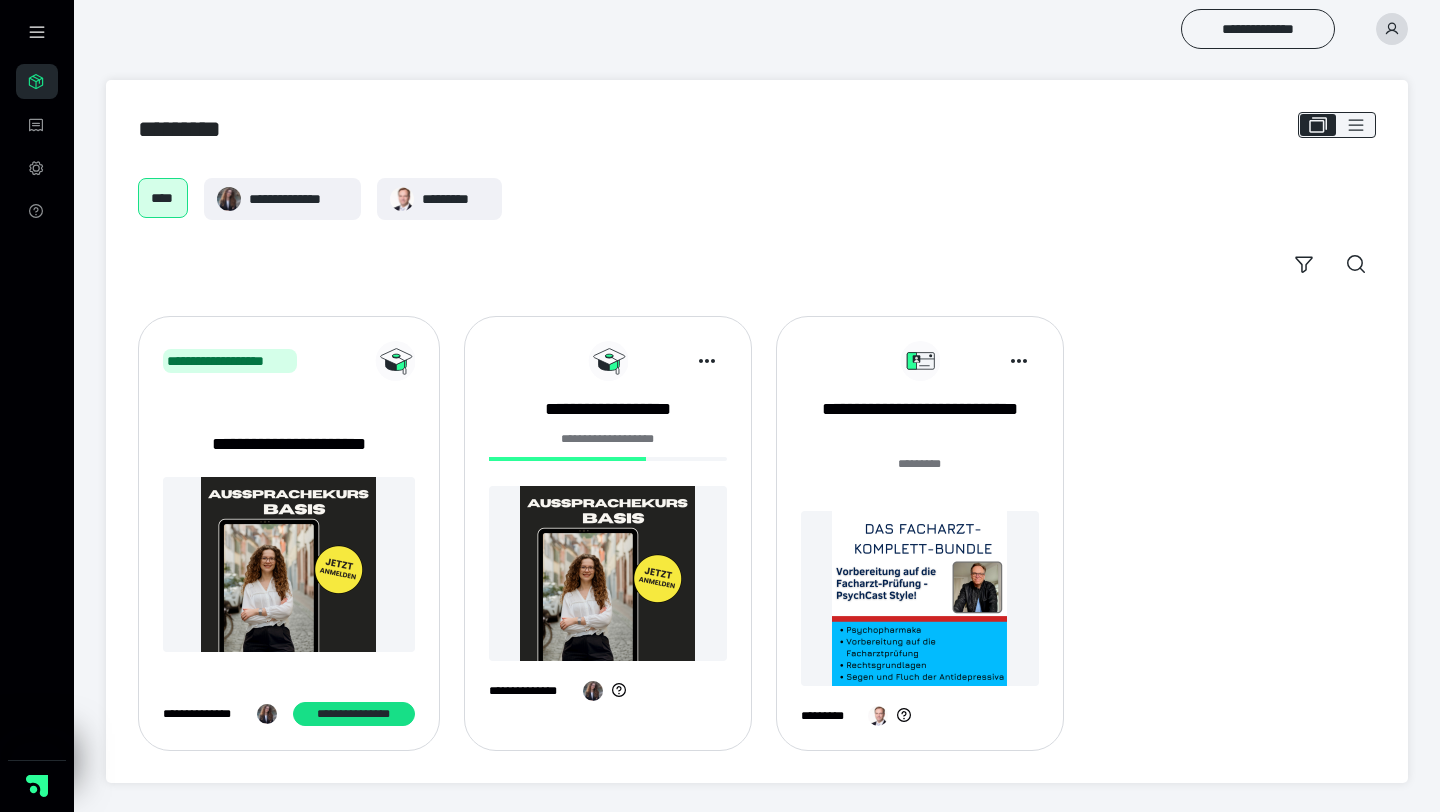 scroll, scrollTop: 0, scrollLeft: 0, axis: both 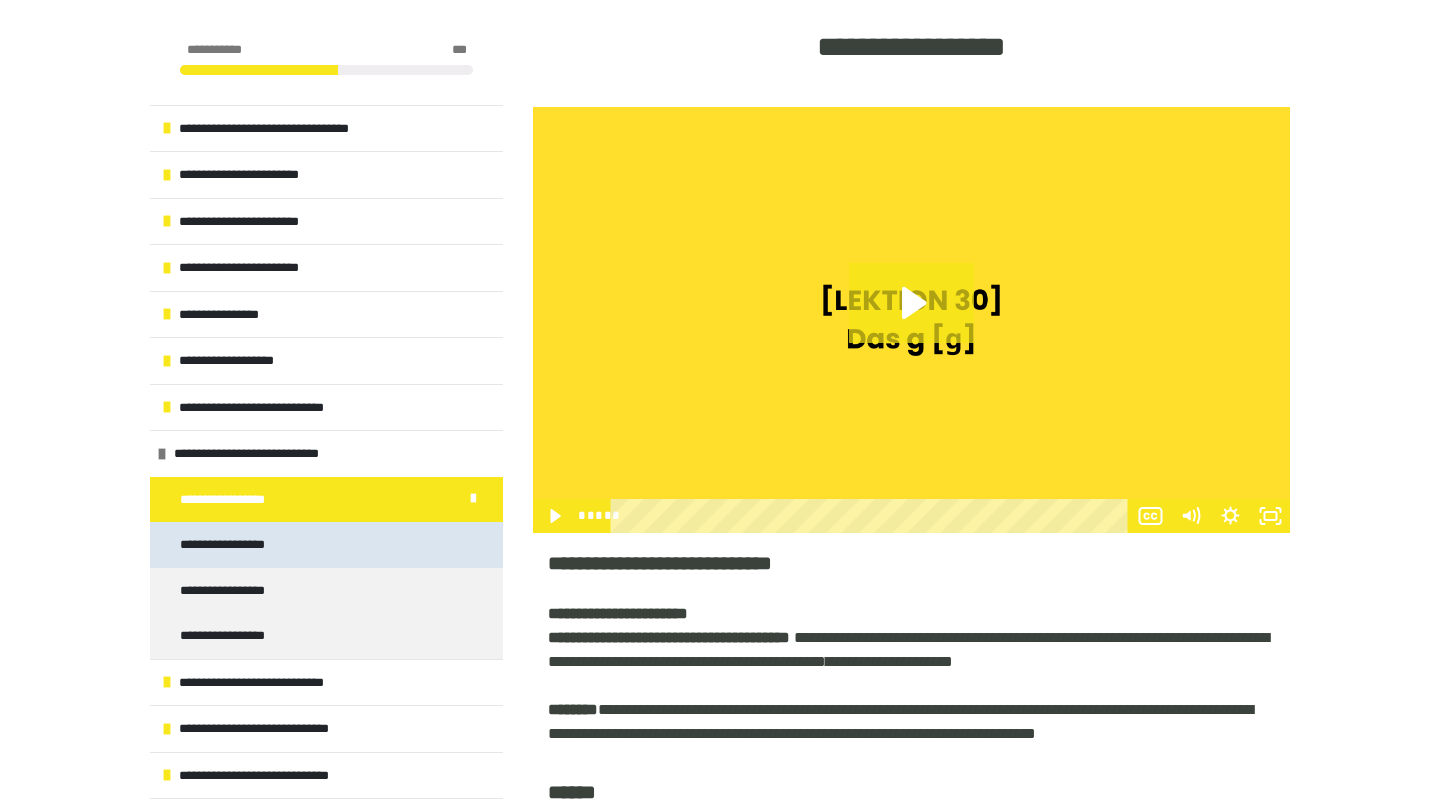 click on "**********" at bounding box center (326, 545) 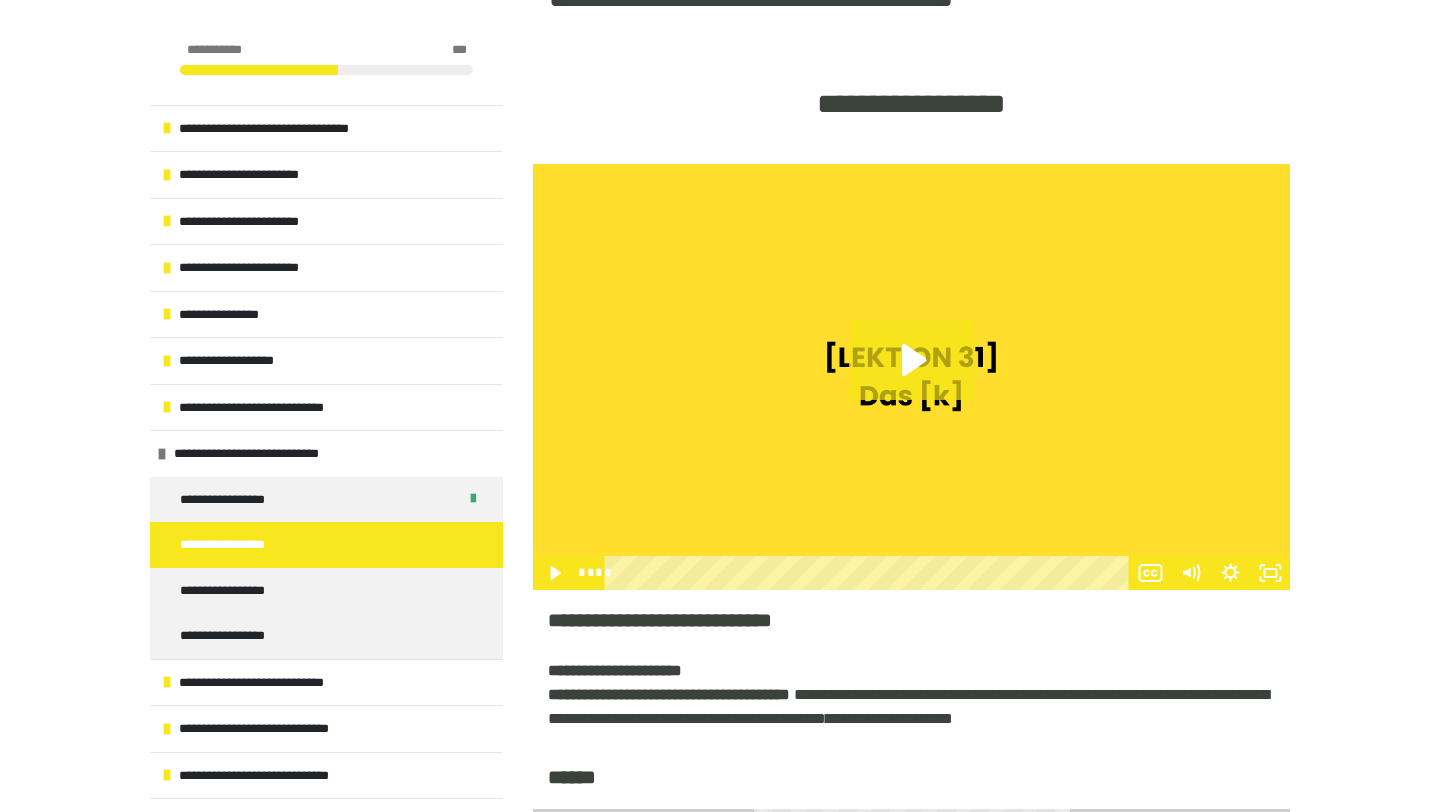 scroll, scrollTop: 368, scrollLeft: 0, axis: vertical 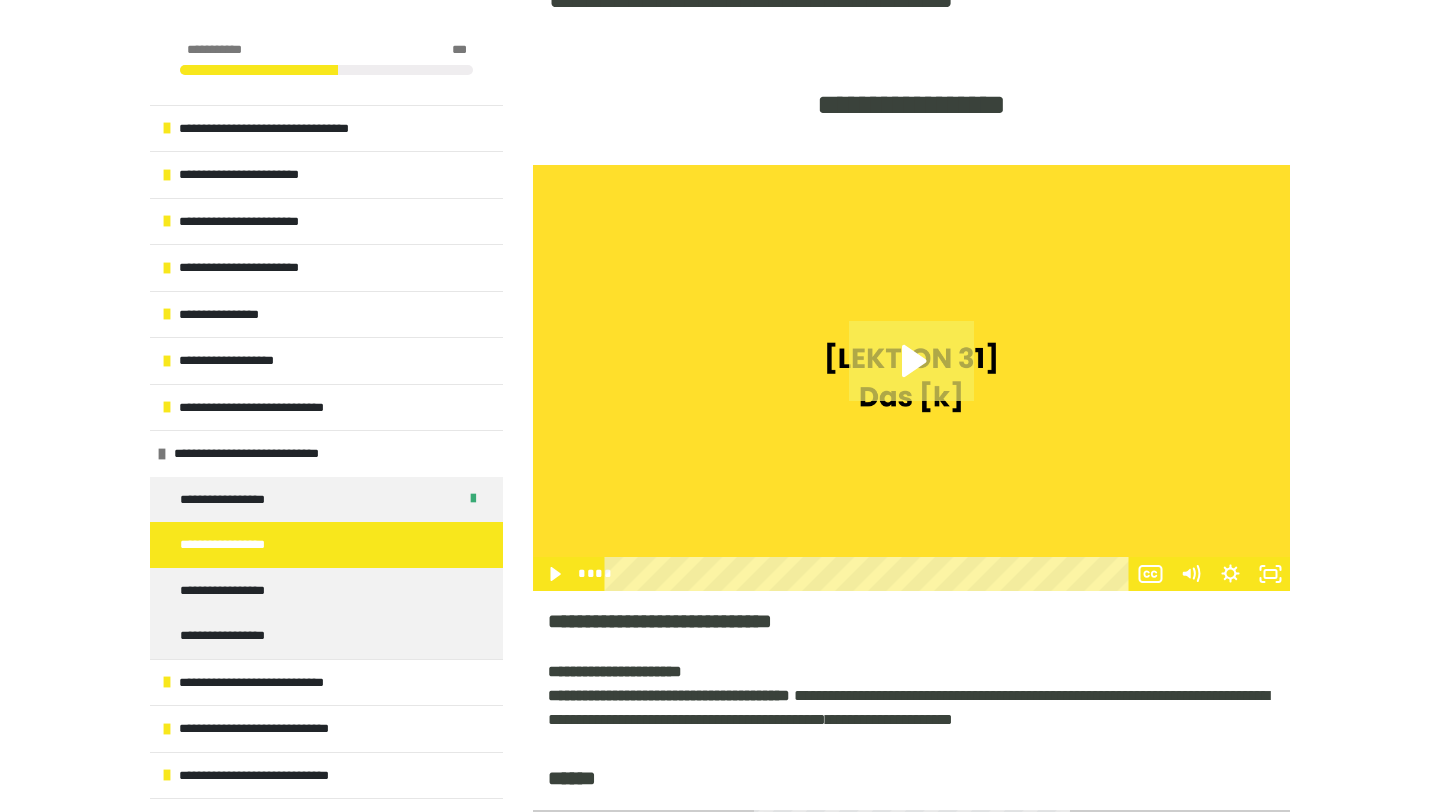 click 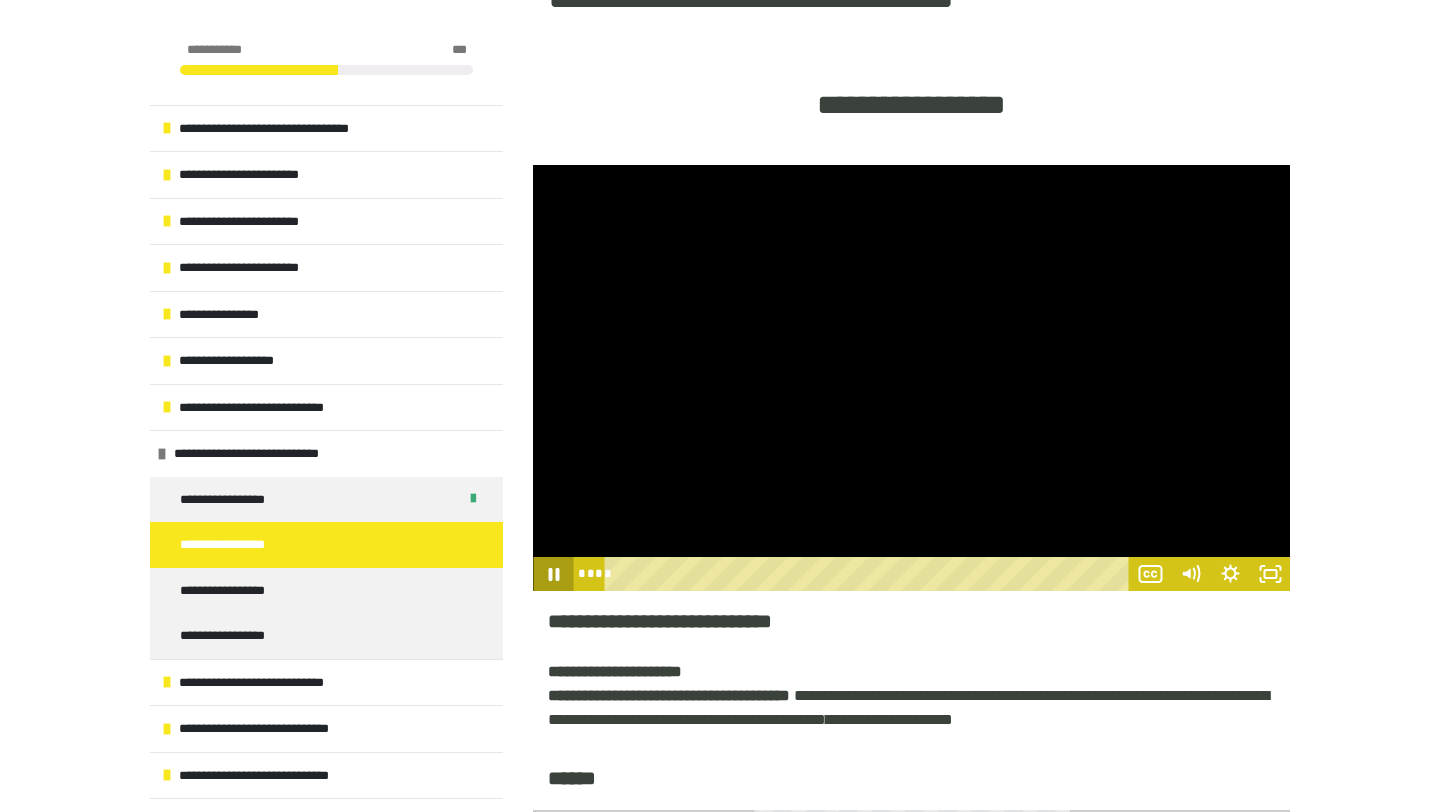 click 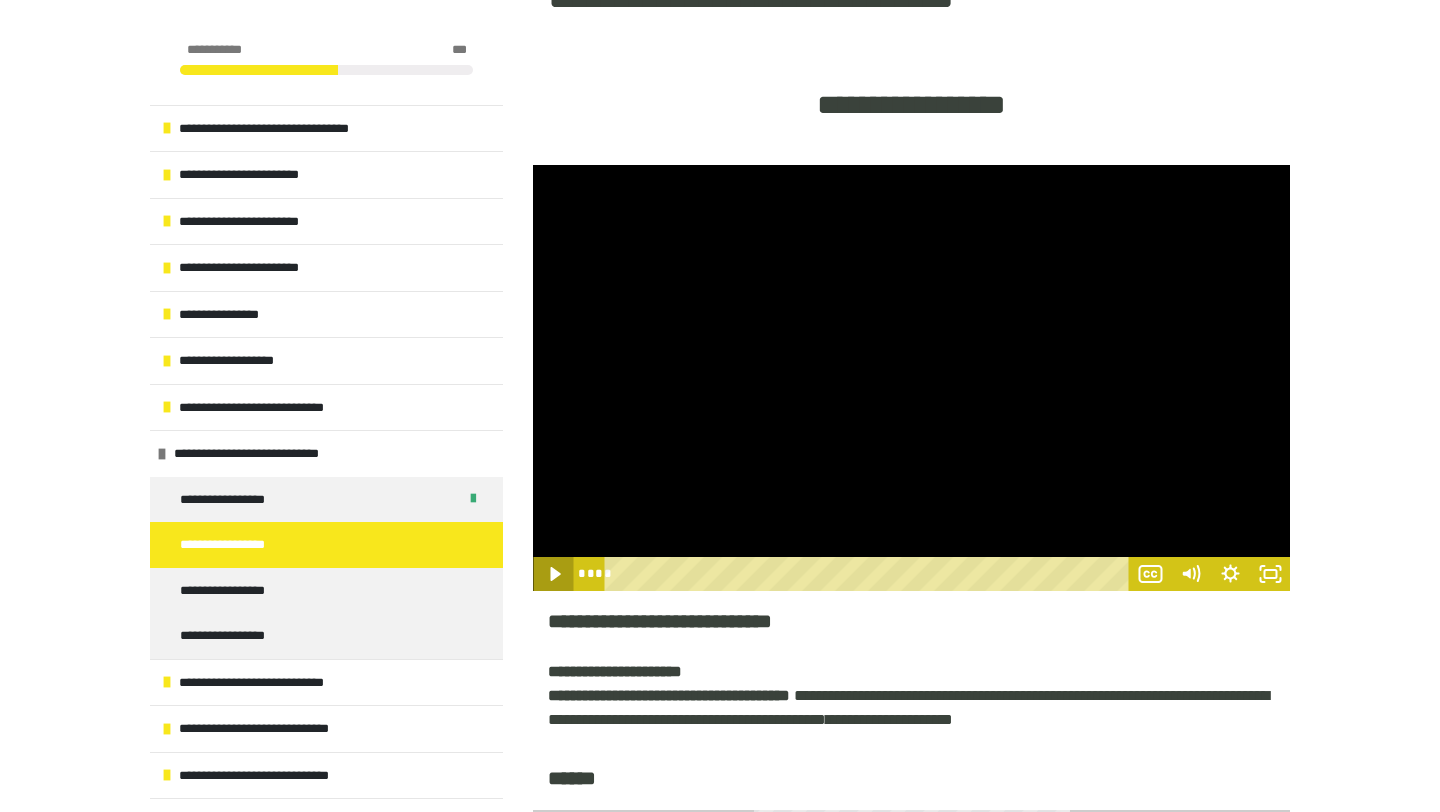 click 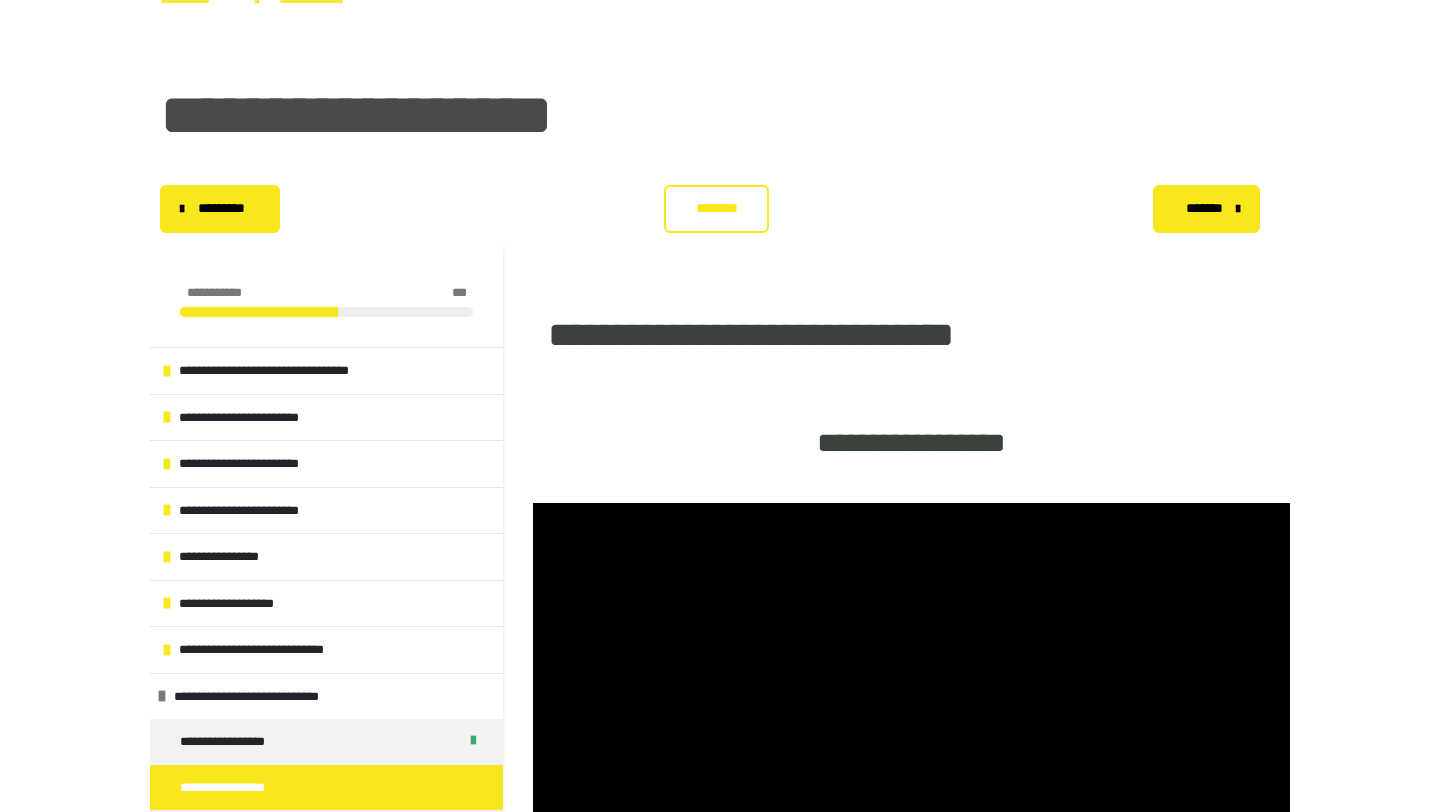 scroll, scrollTop: 0, scrollLeft: 0, axis: both 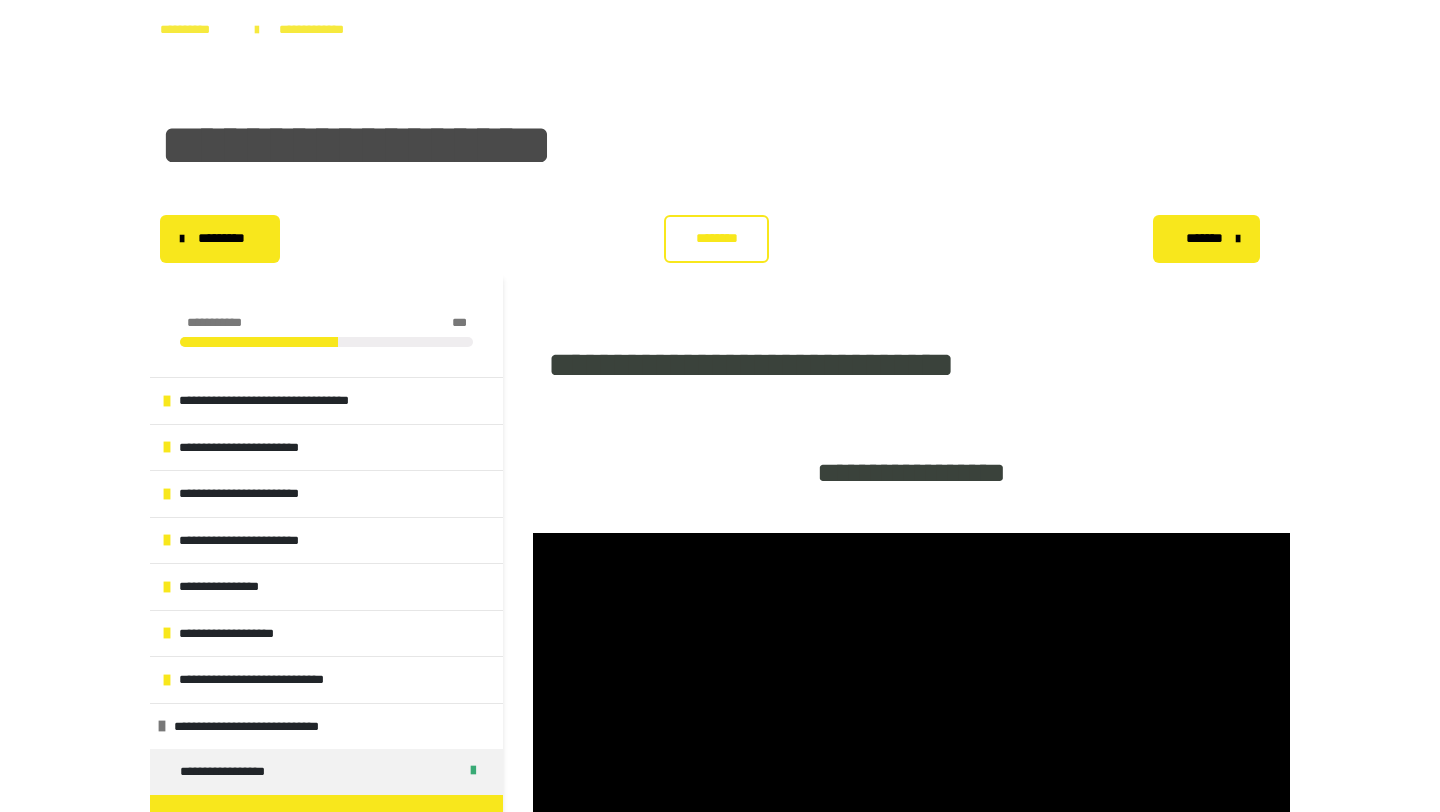click on "********" at bounding box center [716, 238] 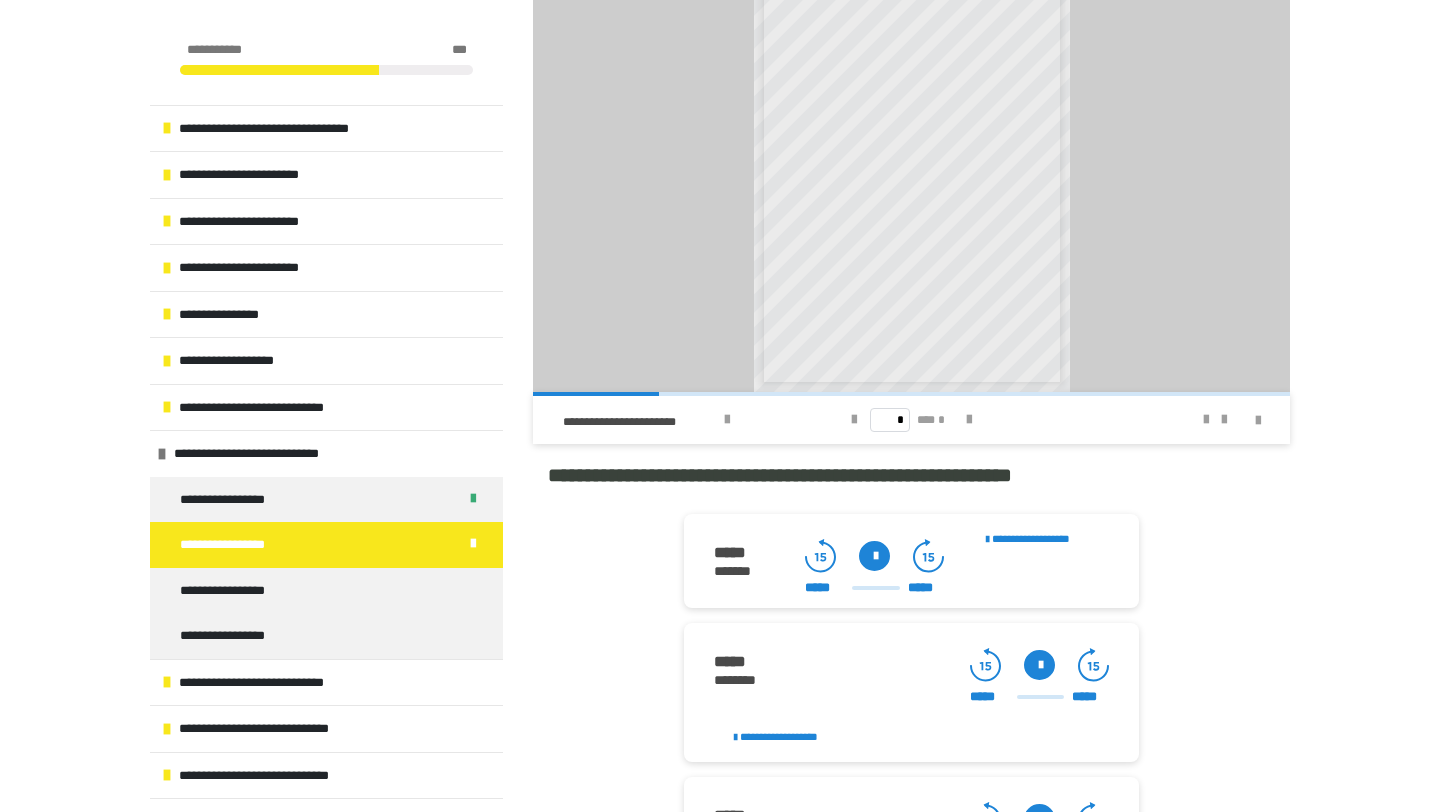 scroll, scrollTop: 1799, scrollLeft: 0, axis: vertical 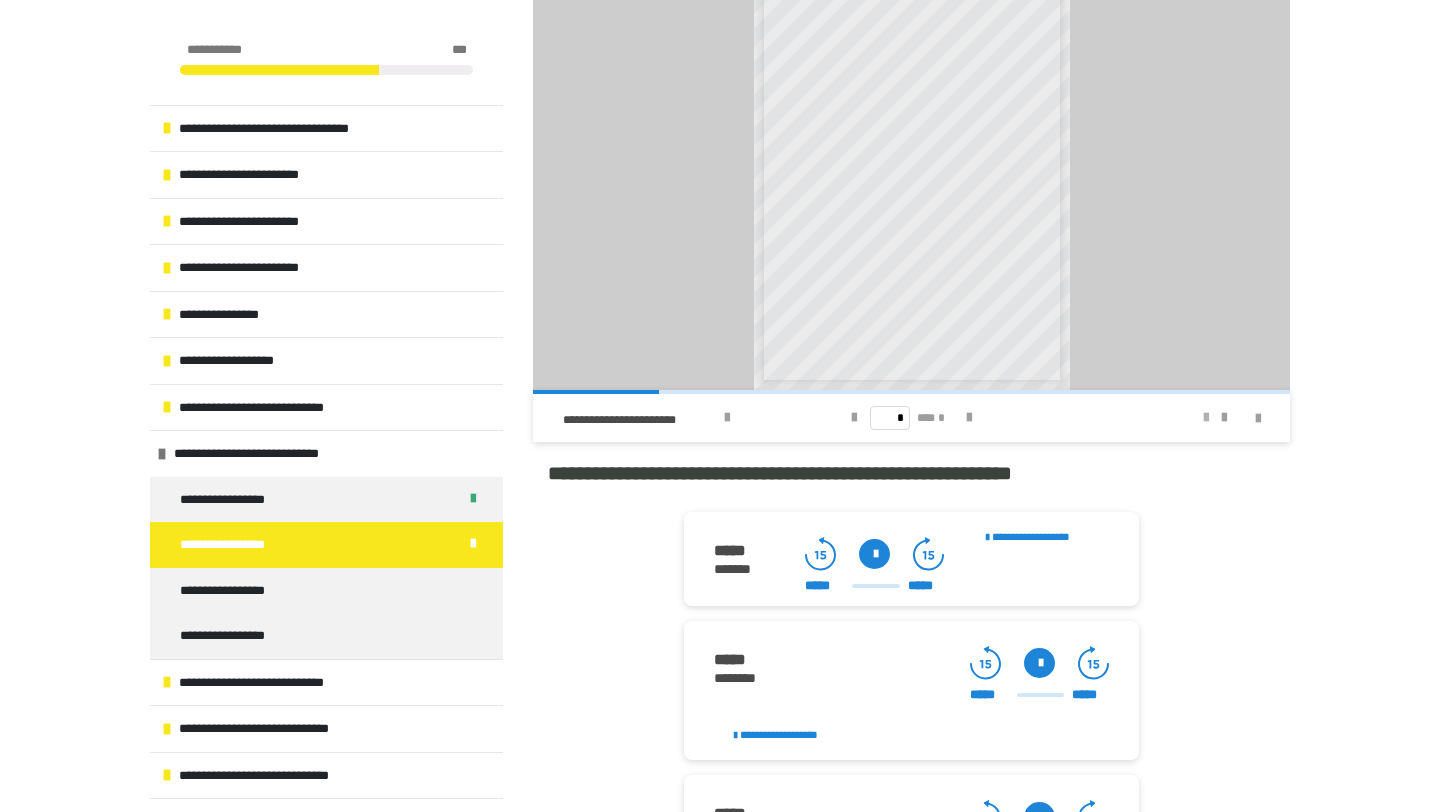 click at bounding box center [1206, 418] 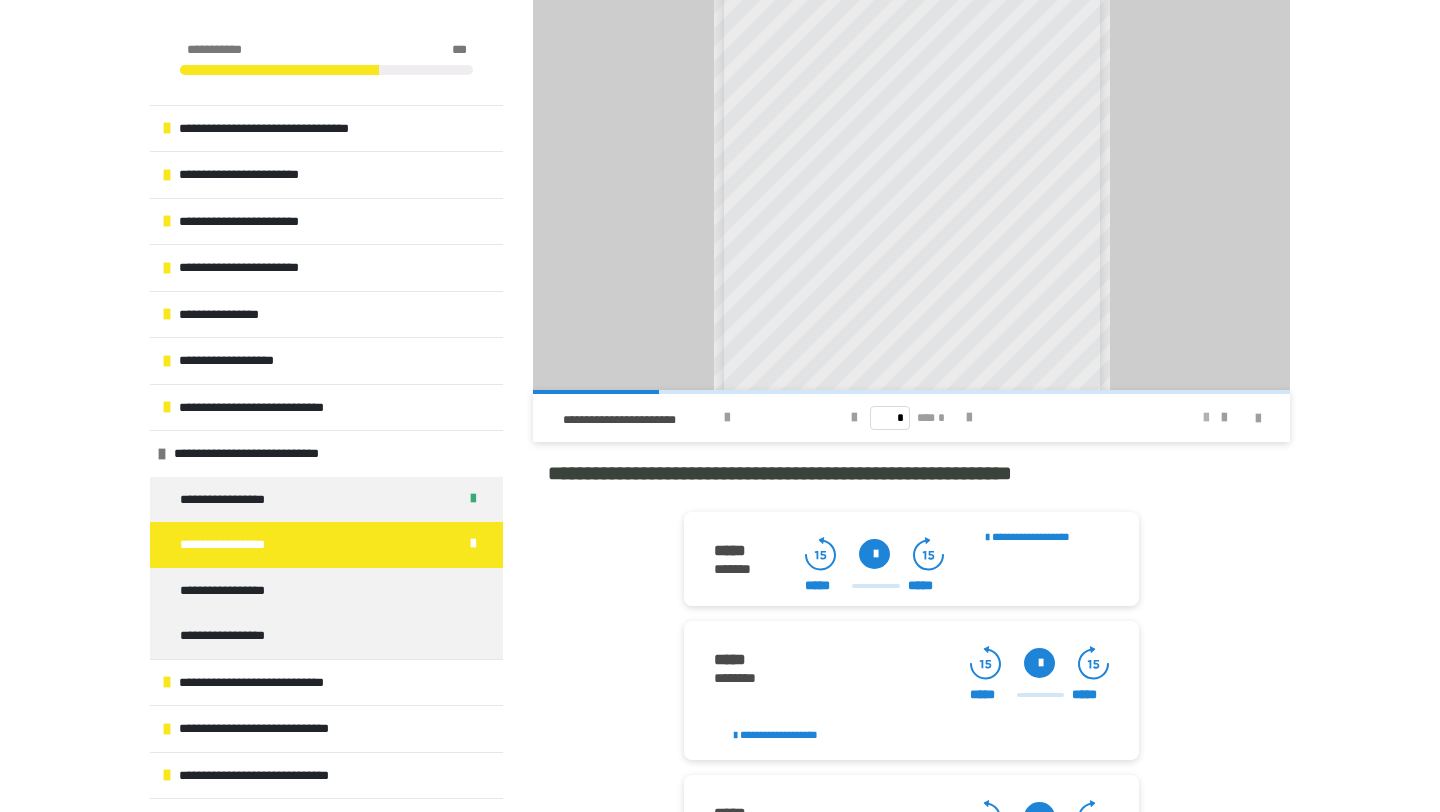 click at bounding box center [1206, 418] 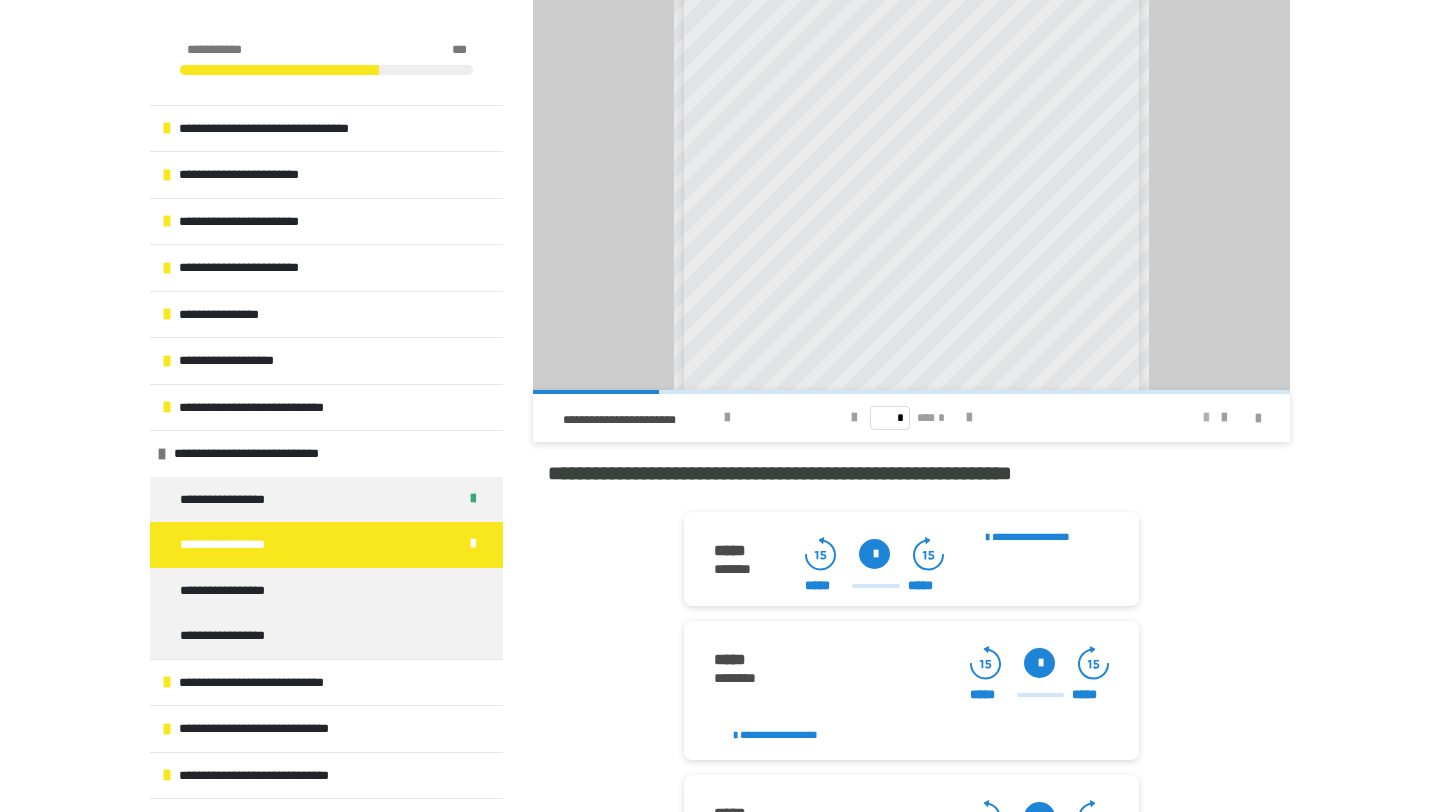 click at bounding box center (1206, 418) 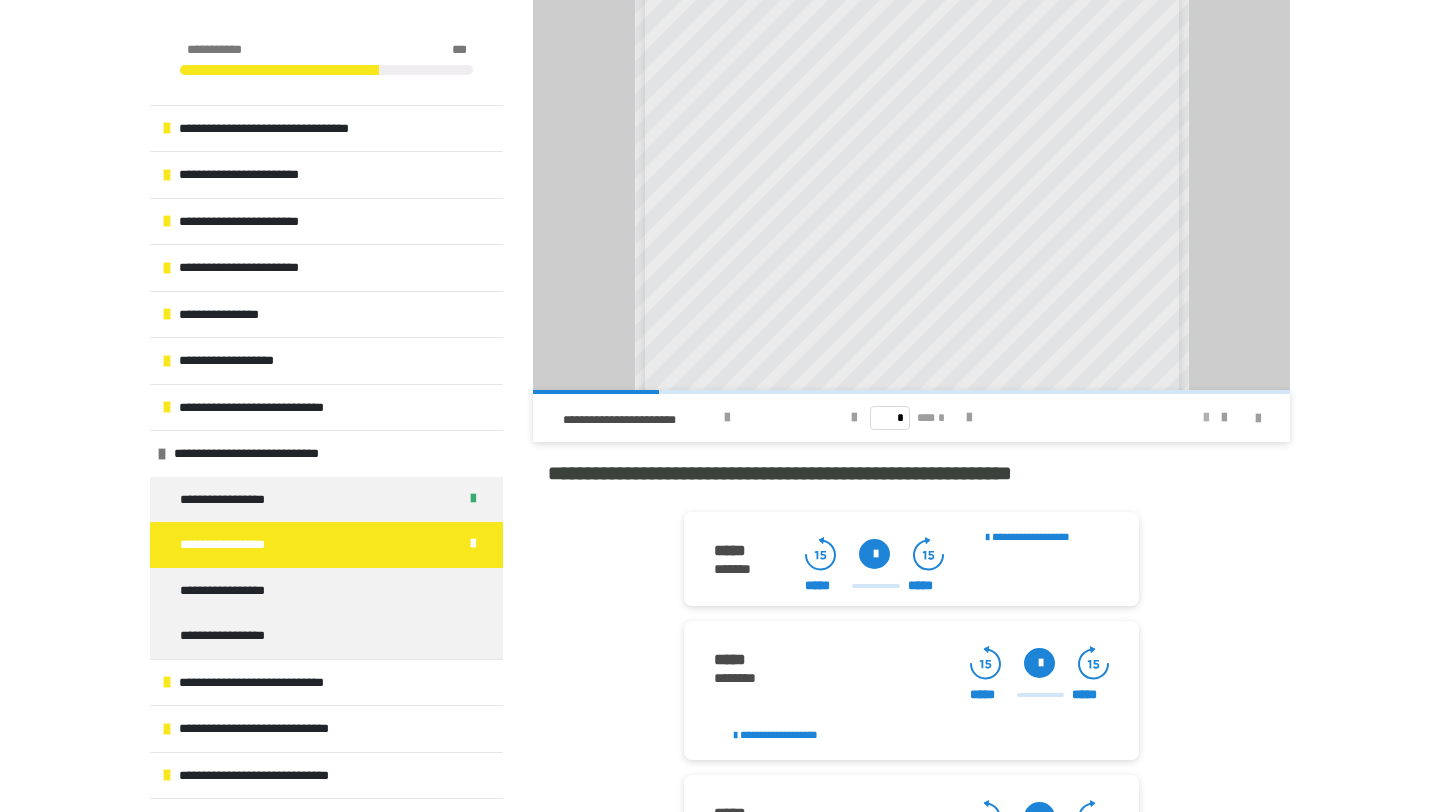 click at bounding box center [1206, 418] 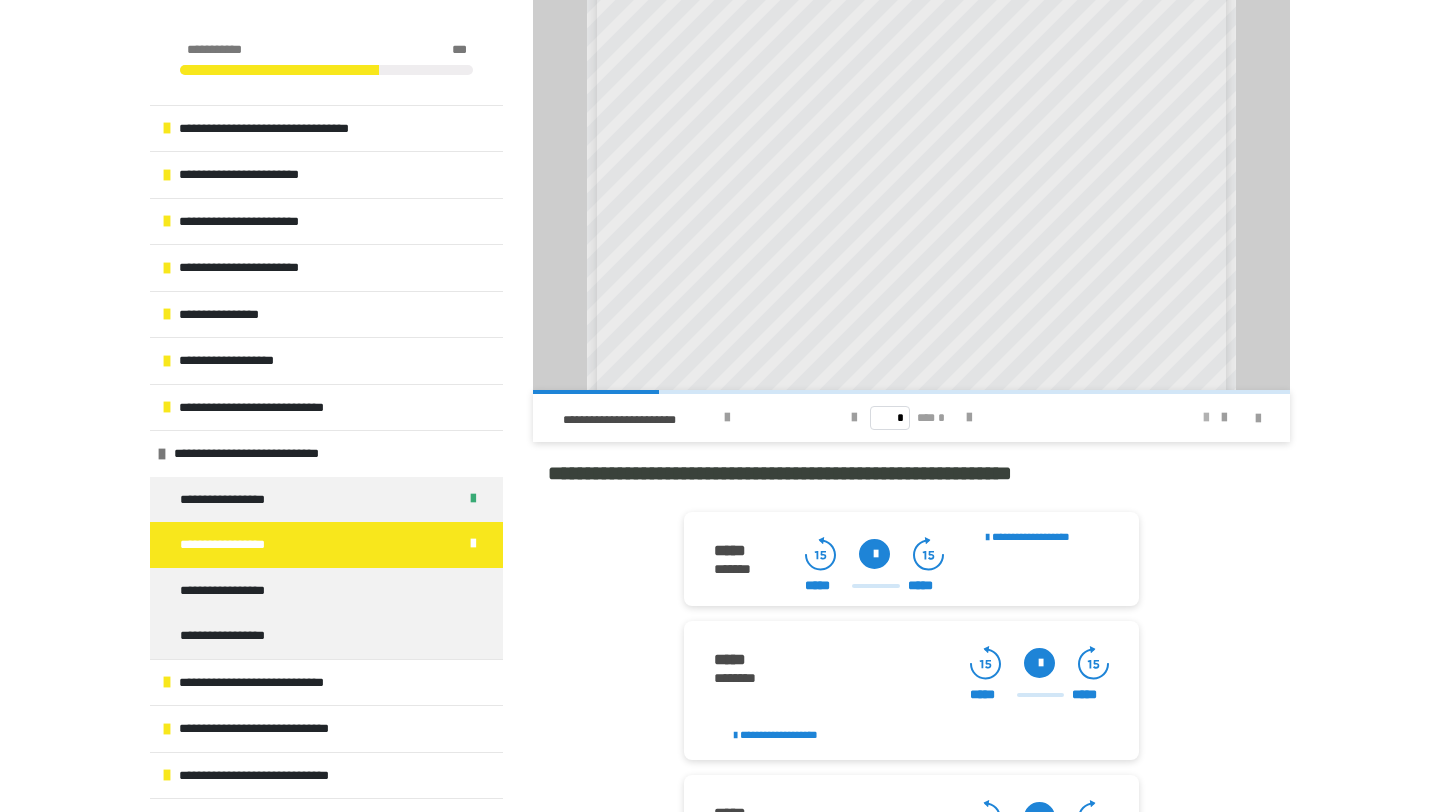 click at bounding box center (1206, 418) 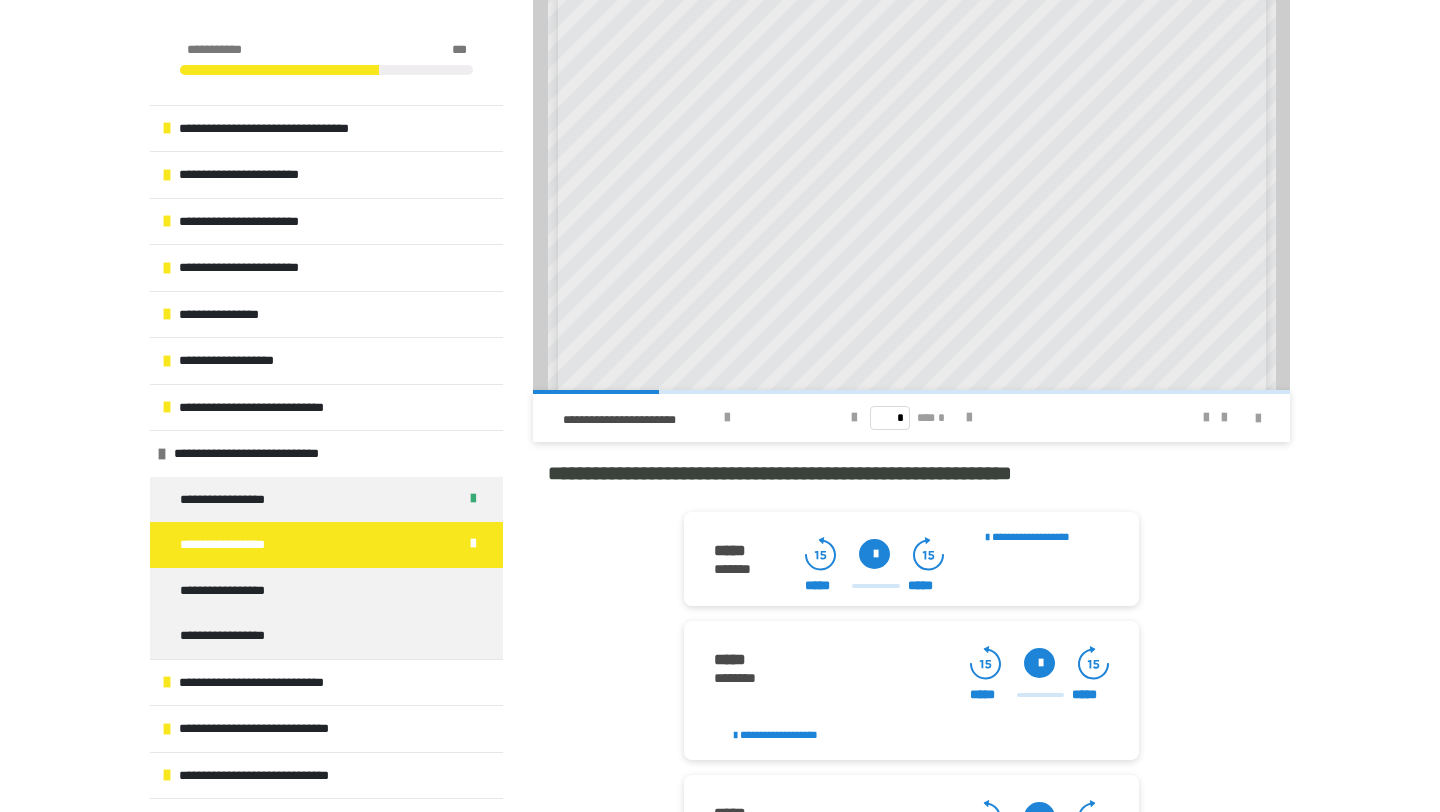 scroll, scrollTop: 191, scrollLeft: 0, axis: vertical 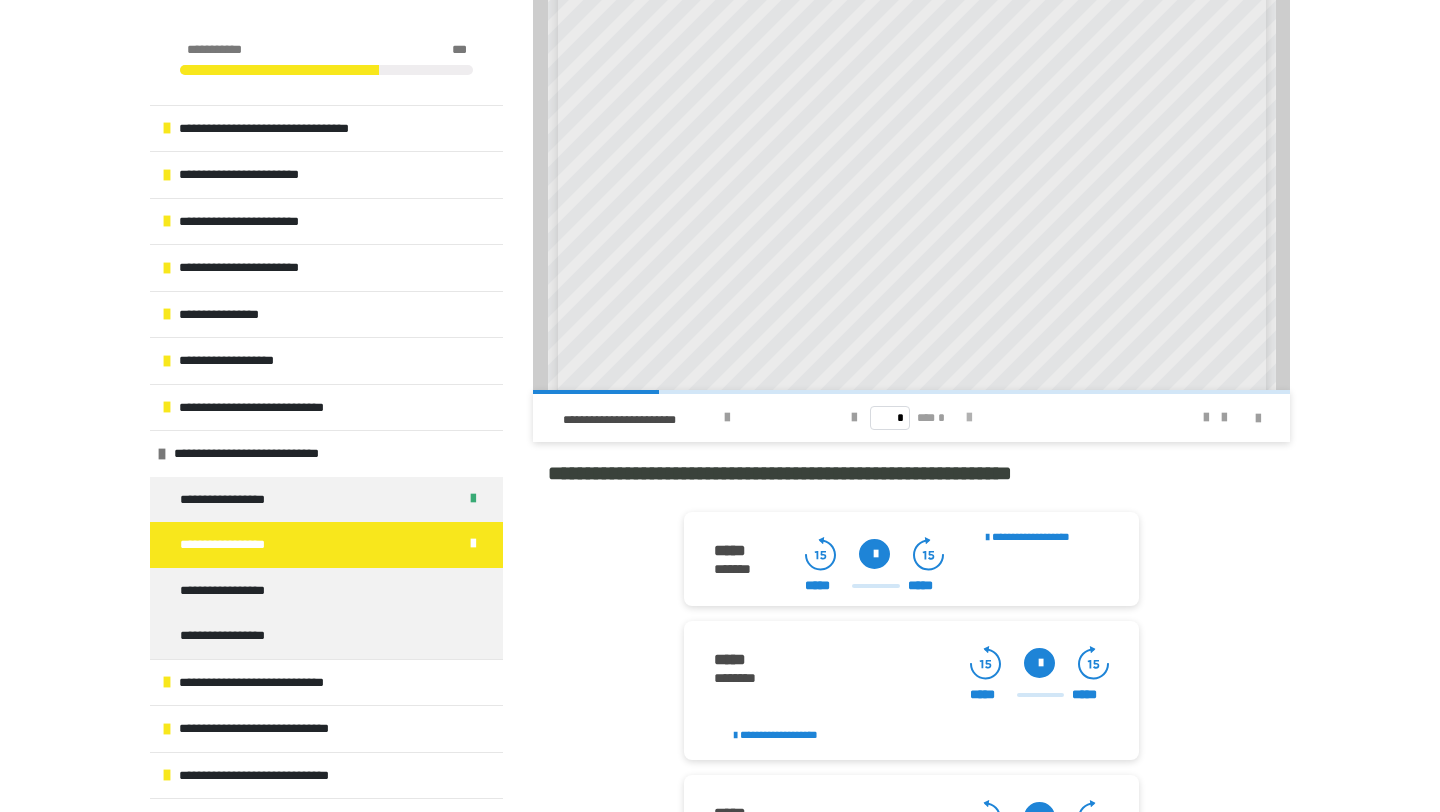 click at bounding box center (969, 418) 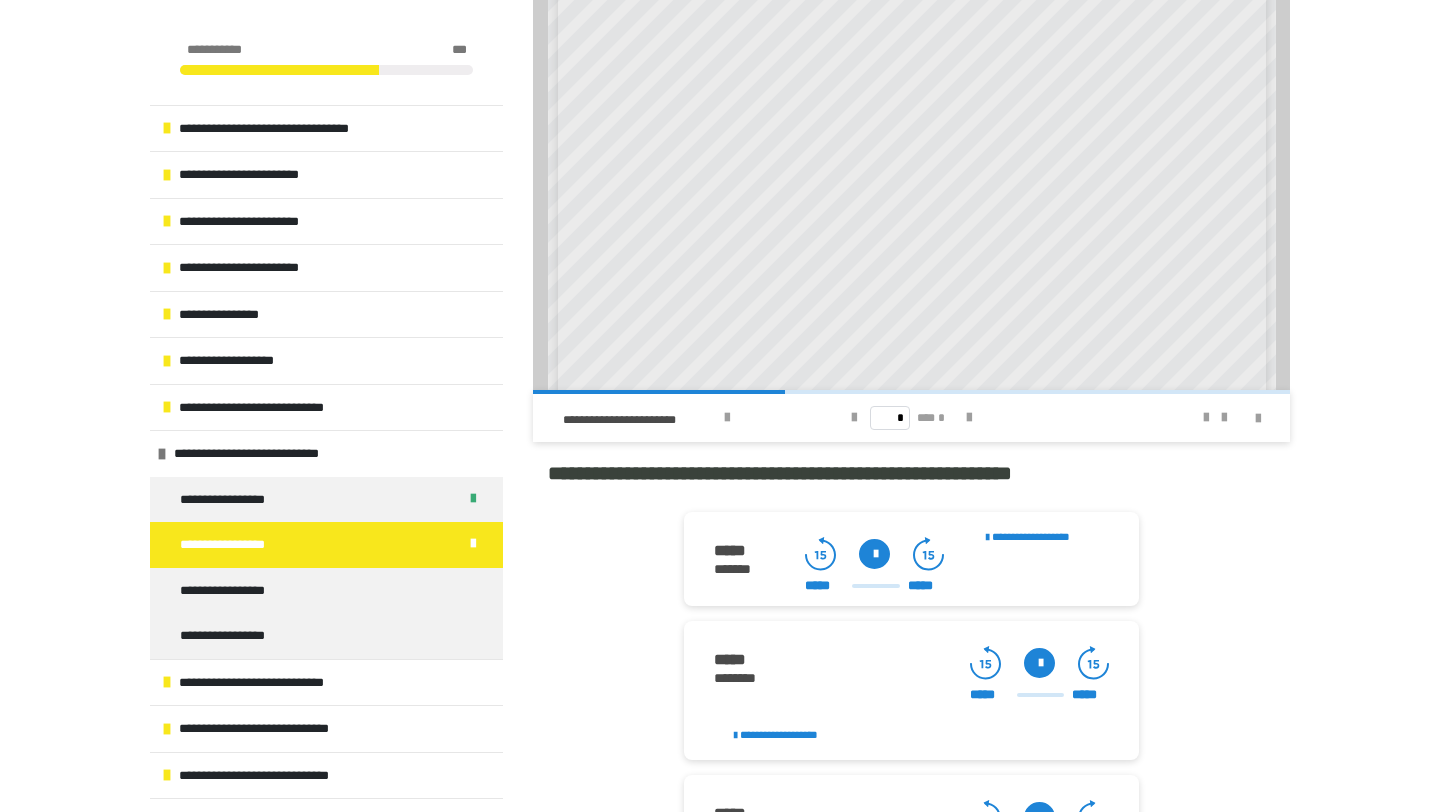 scroll, scrollTop: 491, scrollLeft: 0, axis: vertical 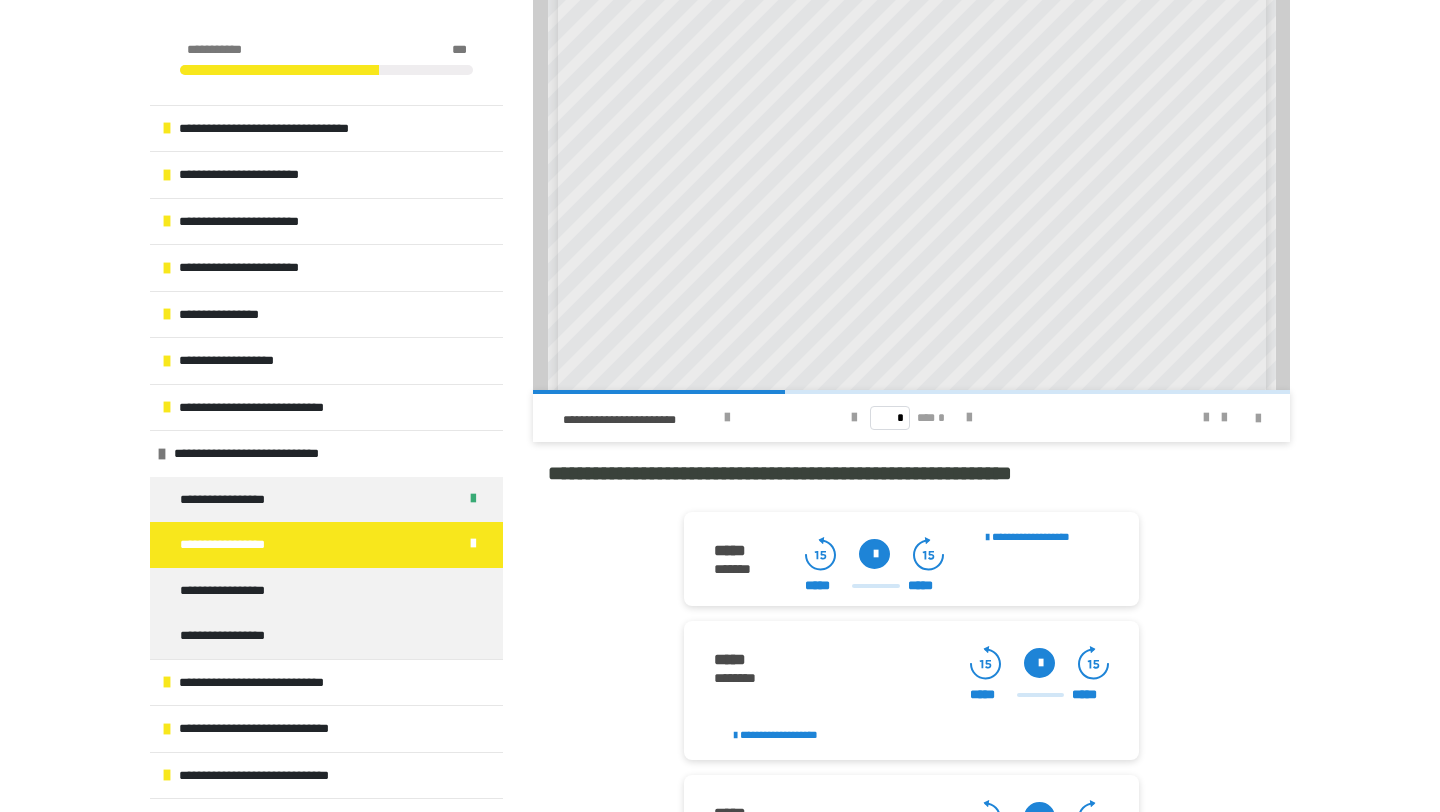 click at bounding box center [874, 554] 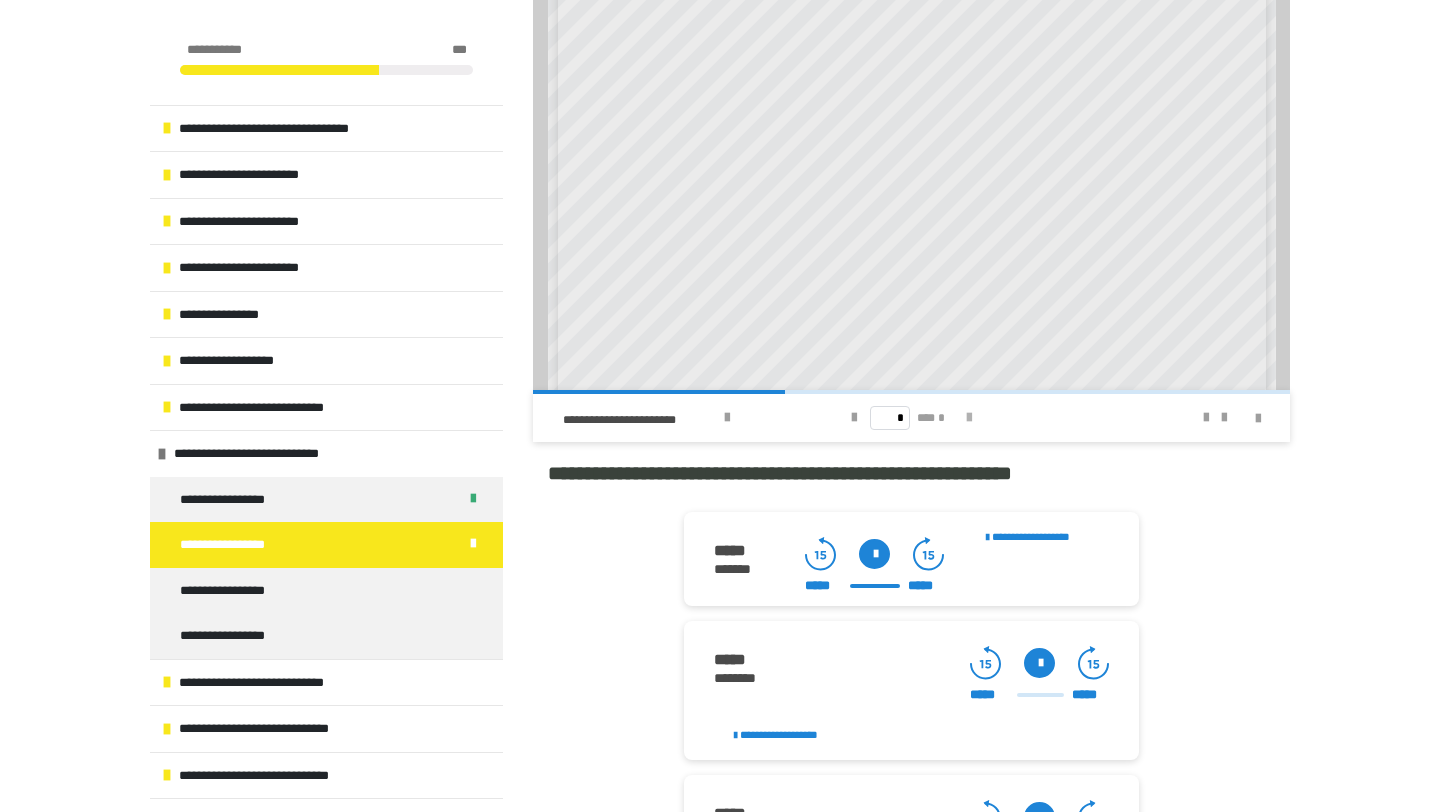 click at bounding box center [969, 418] 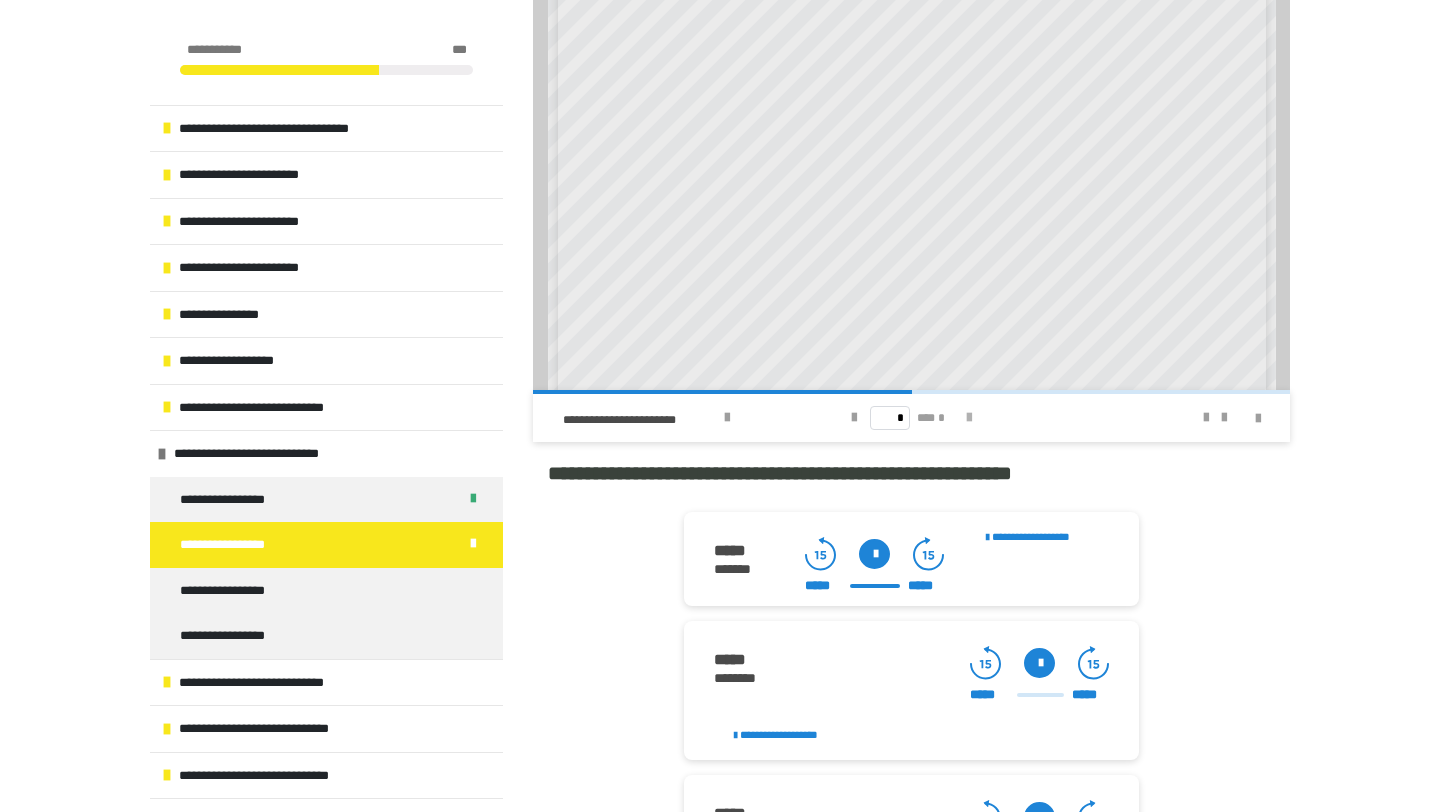 scroll, scrollTop: 0, scrollLeft: 0, axis: both 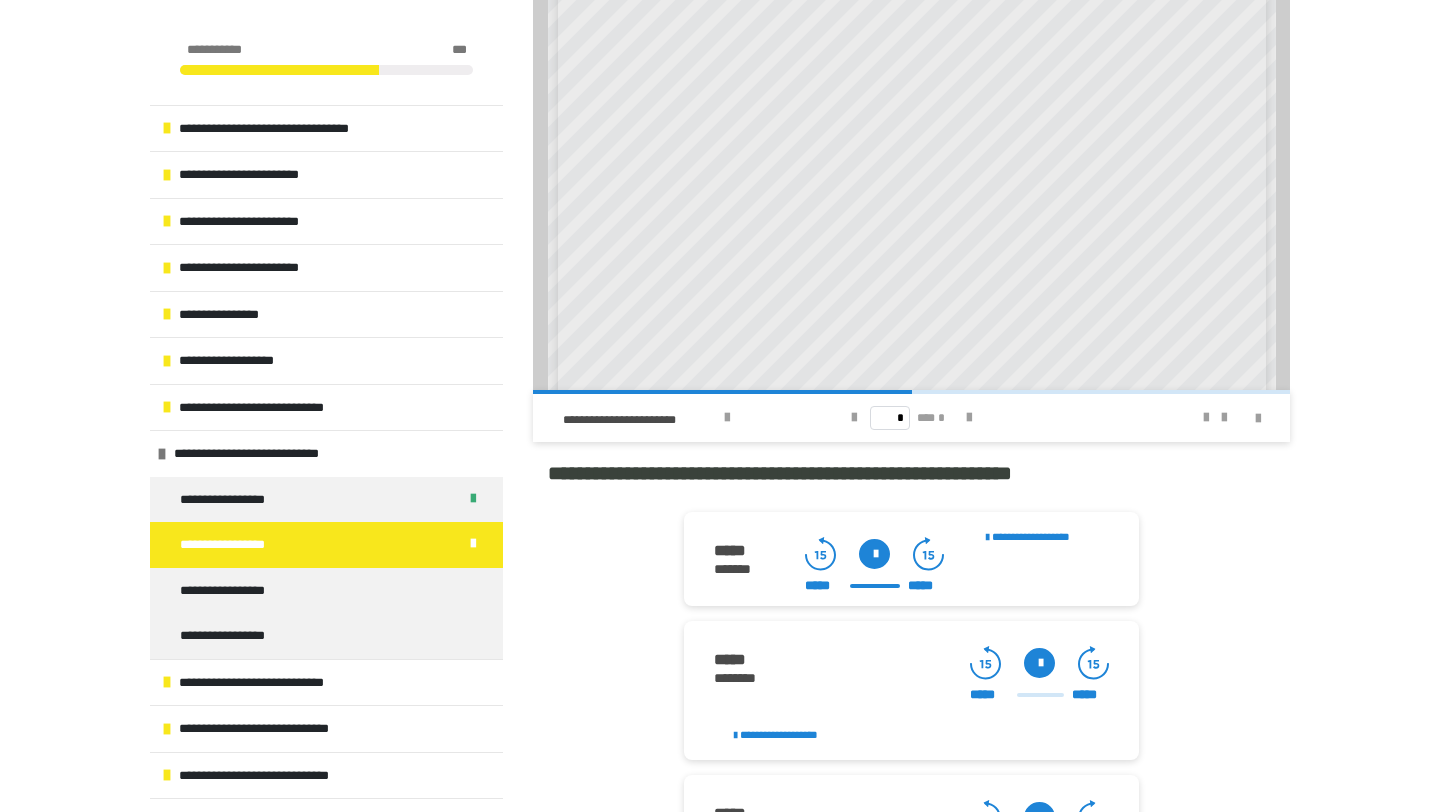 click at bounding box center [1039, 663] 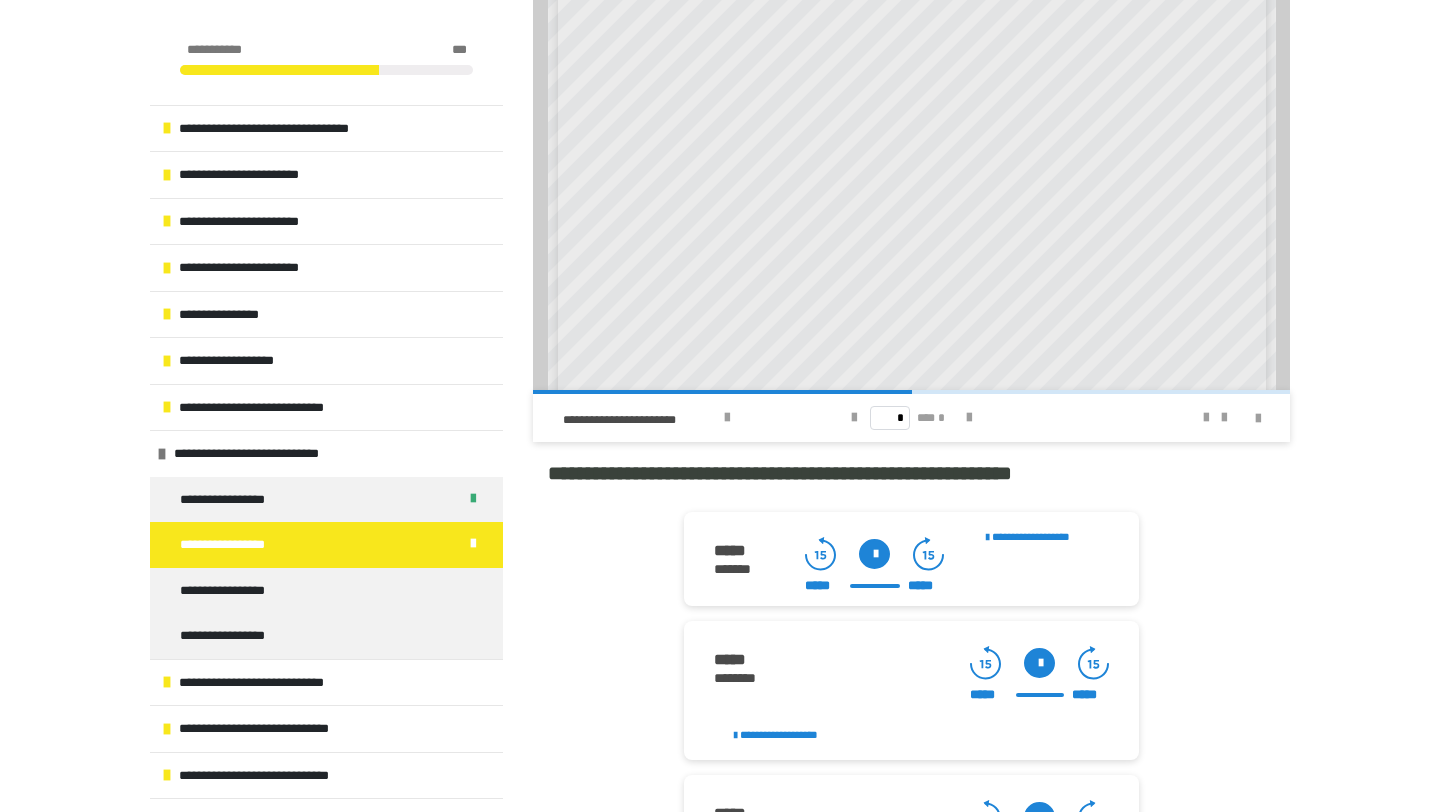 scroll, scrollTop: 582, scrollLeft: 0, axis: vertical 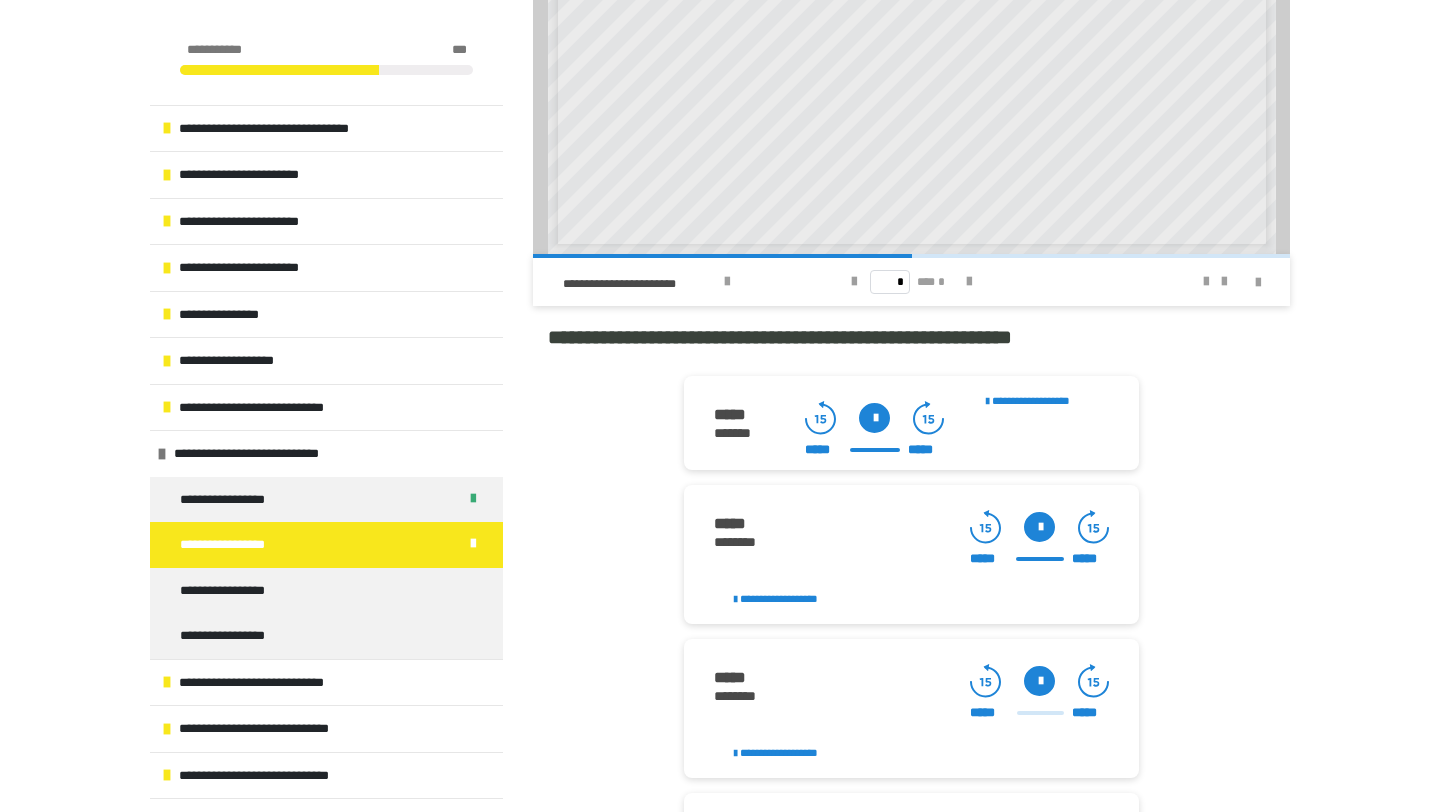 click at bounding box center [1039, 681] 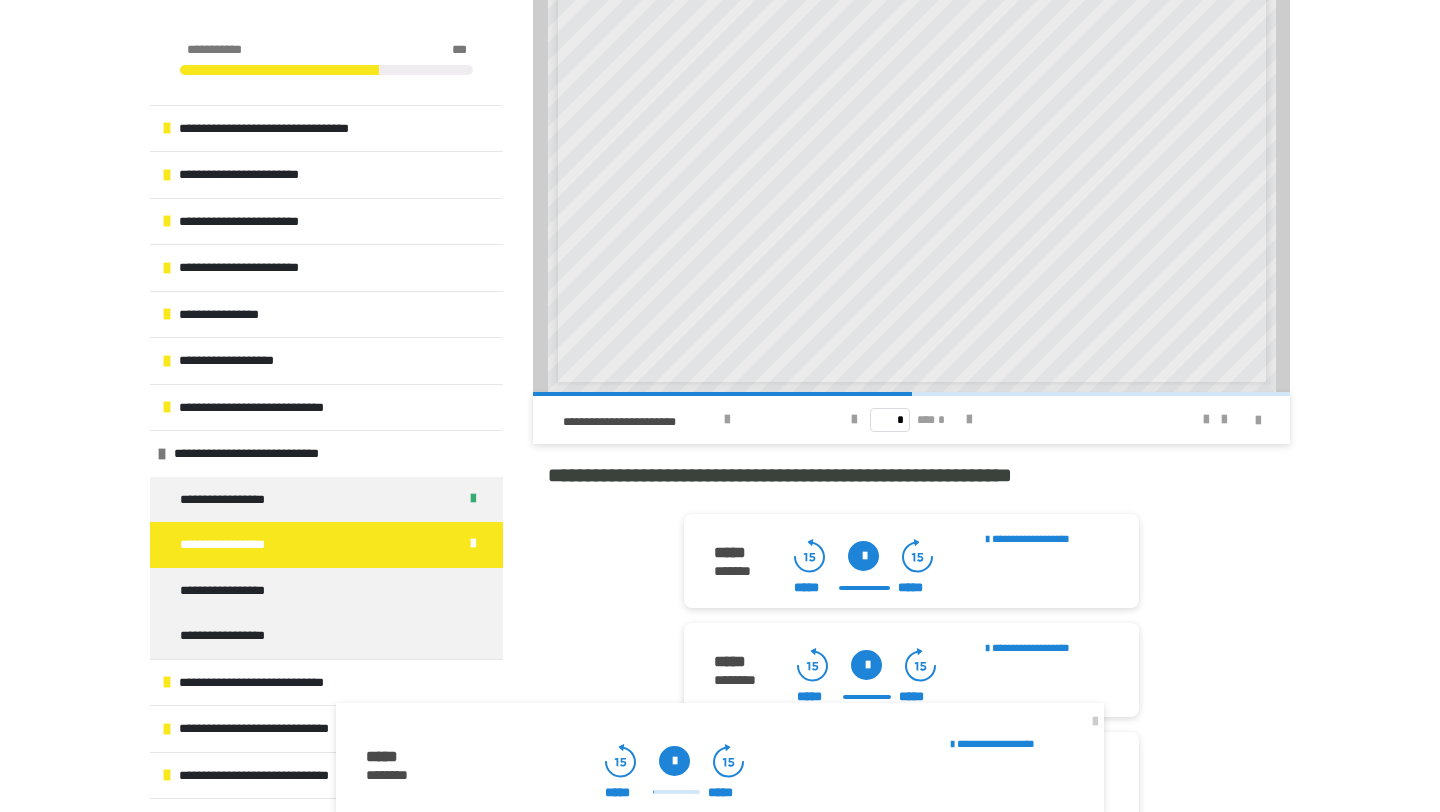 scroll, scrollTop: 1771, scrollLeft: 0, axis: vertical 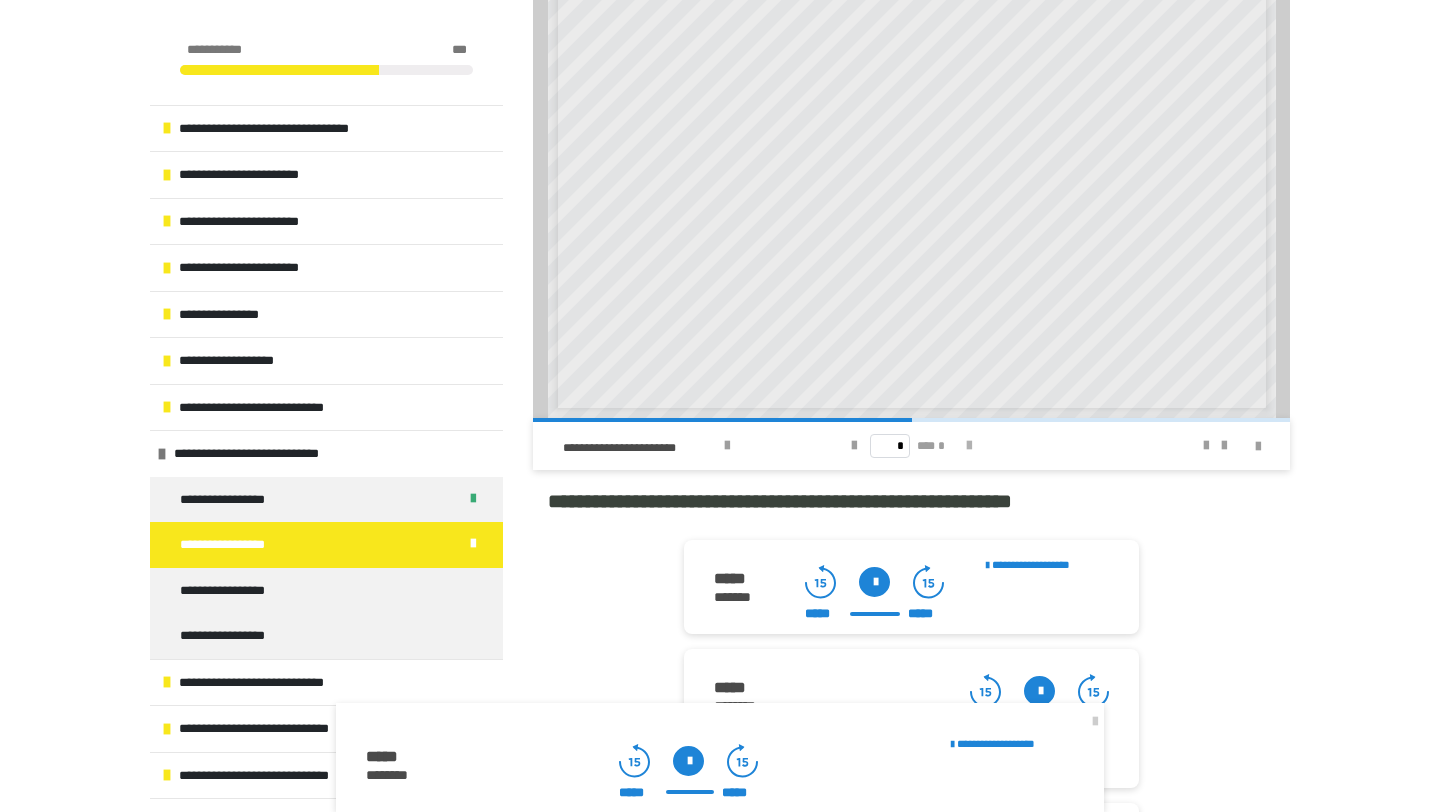 click at bounding box center [969, 446] 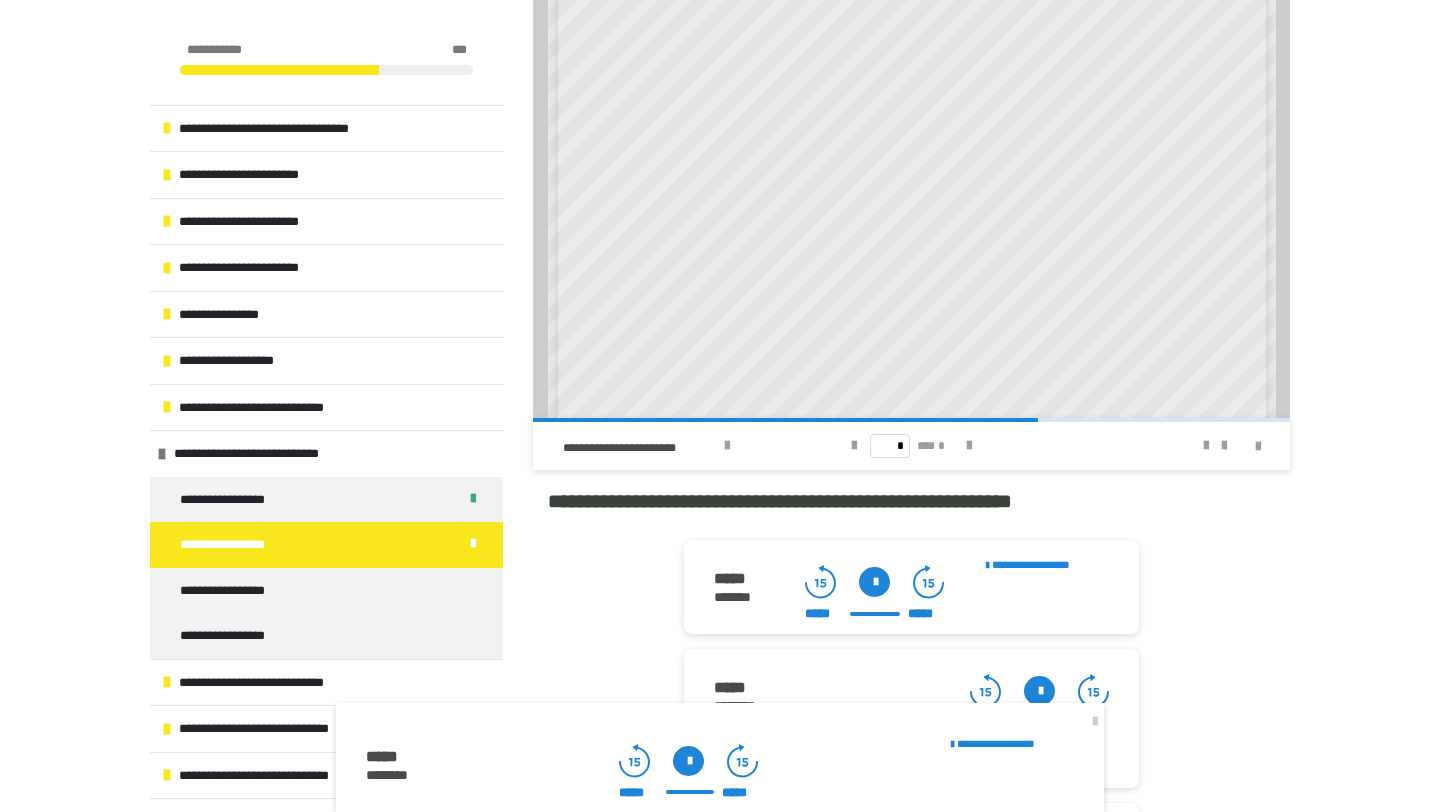 scroll, scrollTop: 246, scrollLeft: 0, axis: vertical 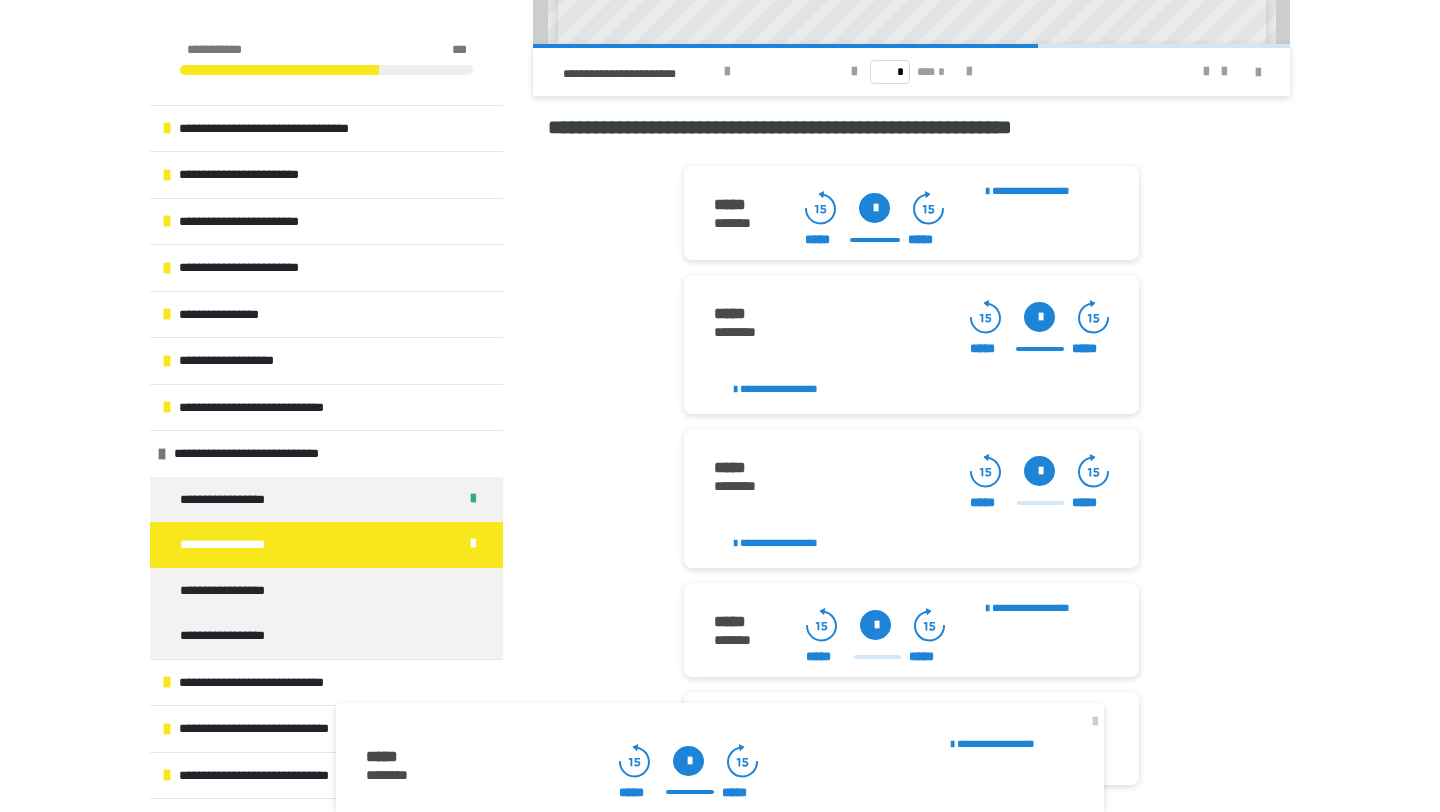 click at bounding box center (1039, 471) 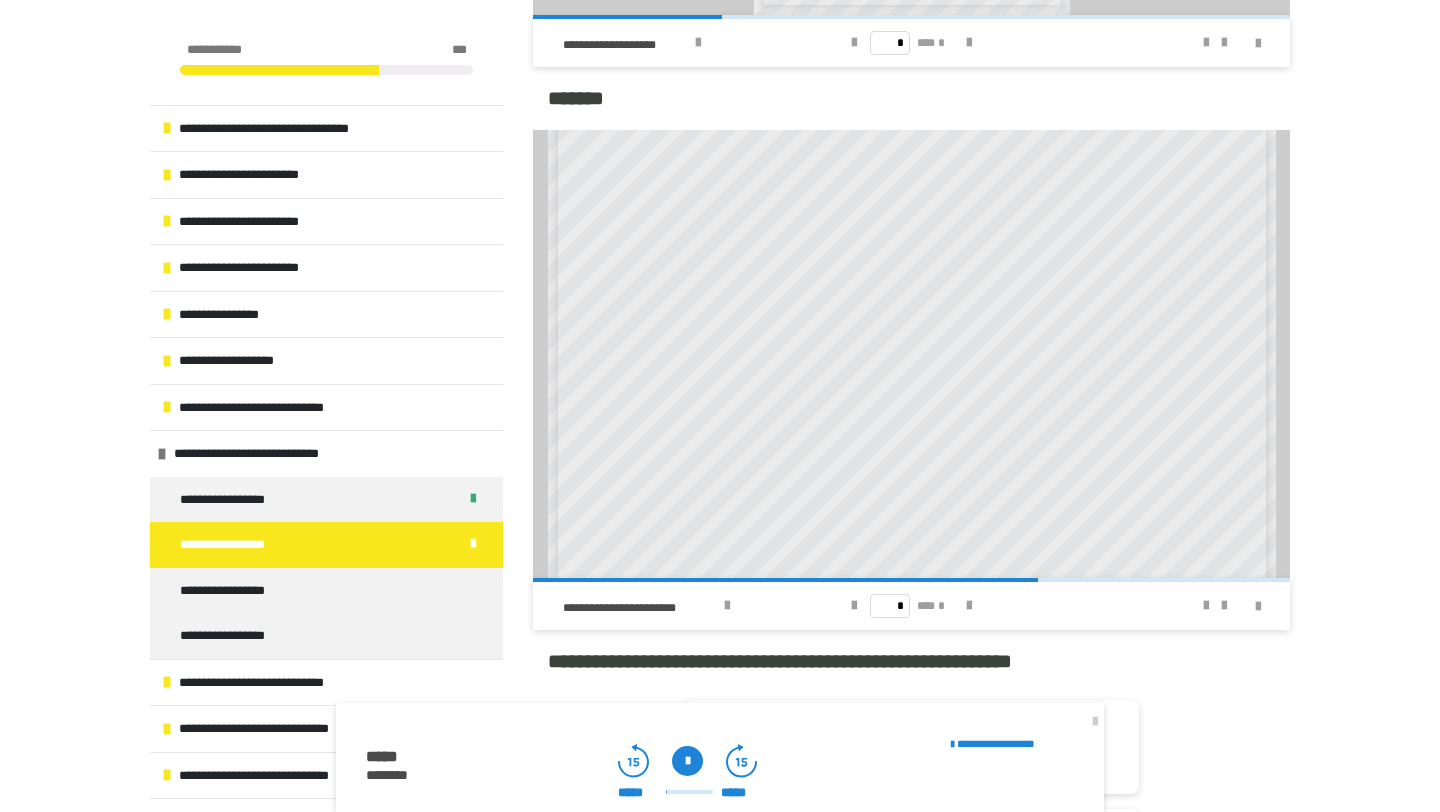 scroll, scrollTop: 1558, scrollLeft: 0, axis: vertical 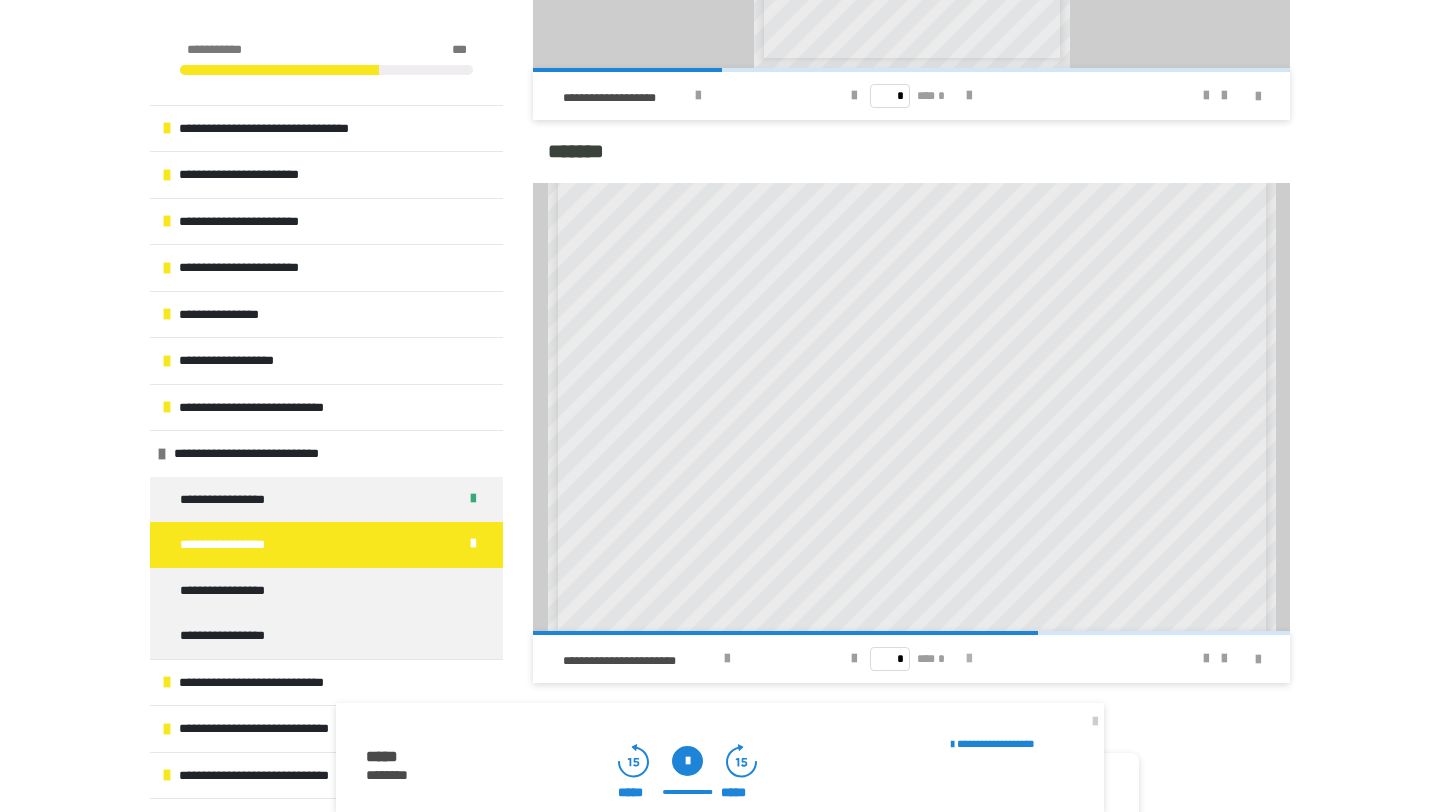 click at bounding box center (969, 659) 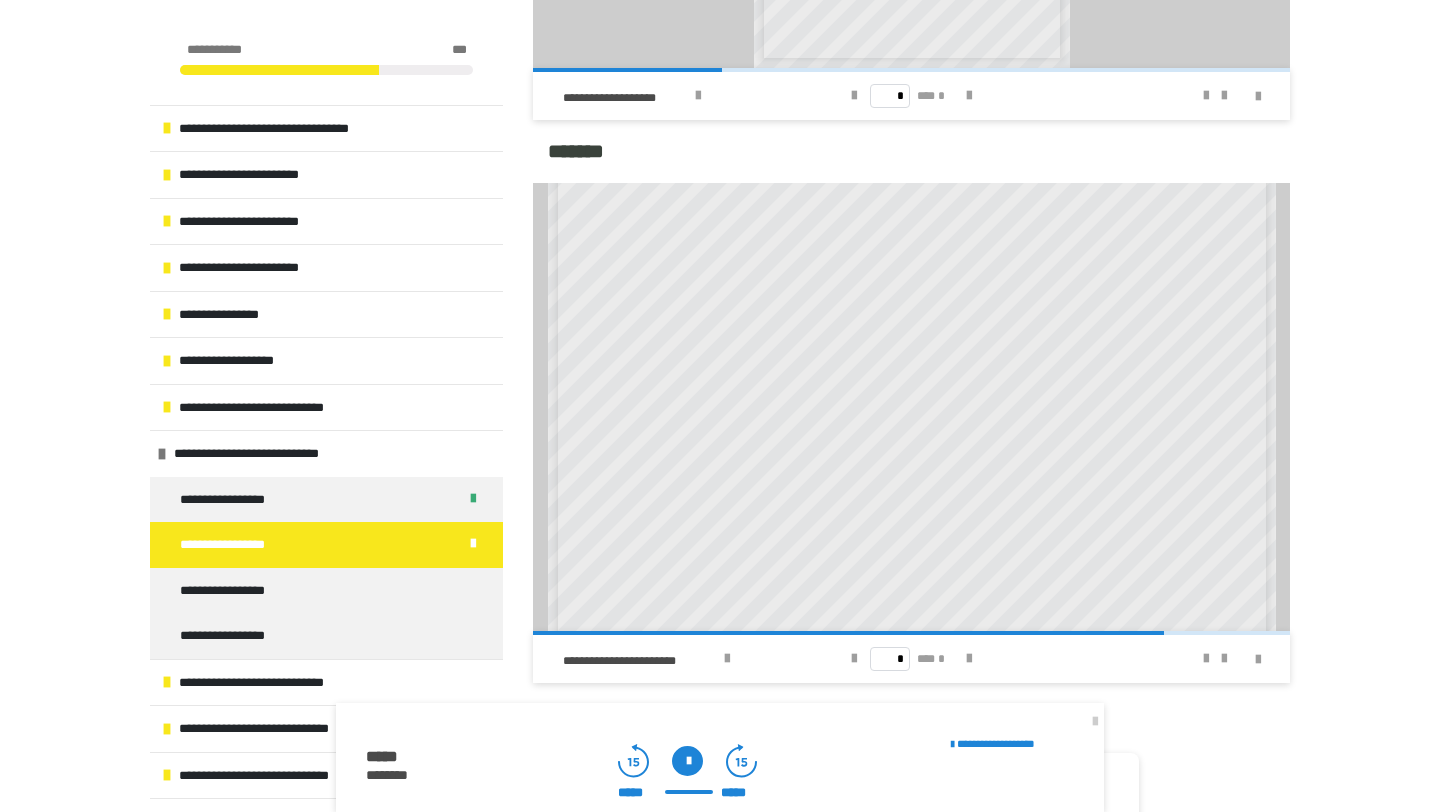 scroll, scrollTop: 302, scrollLeft: 0, axis: vertical 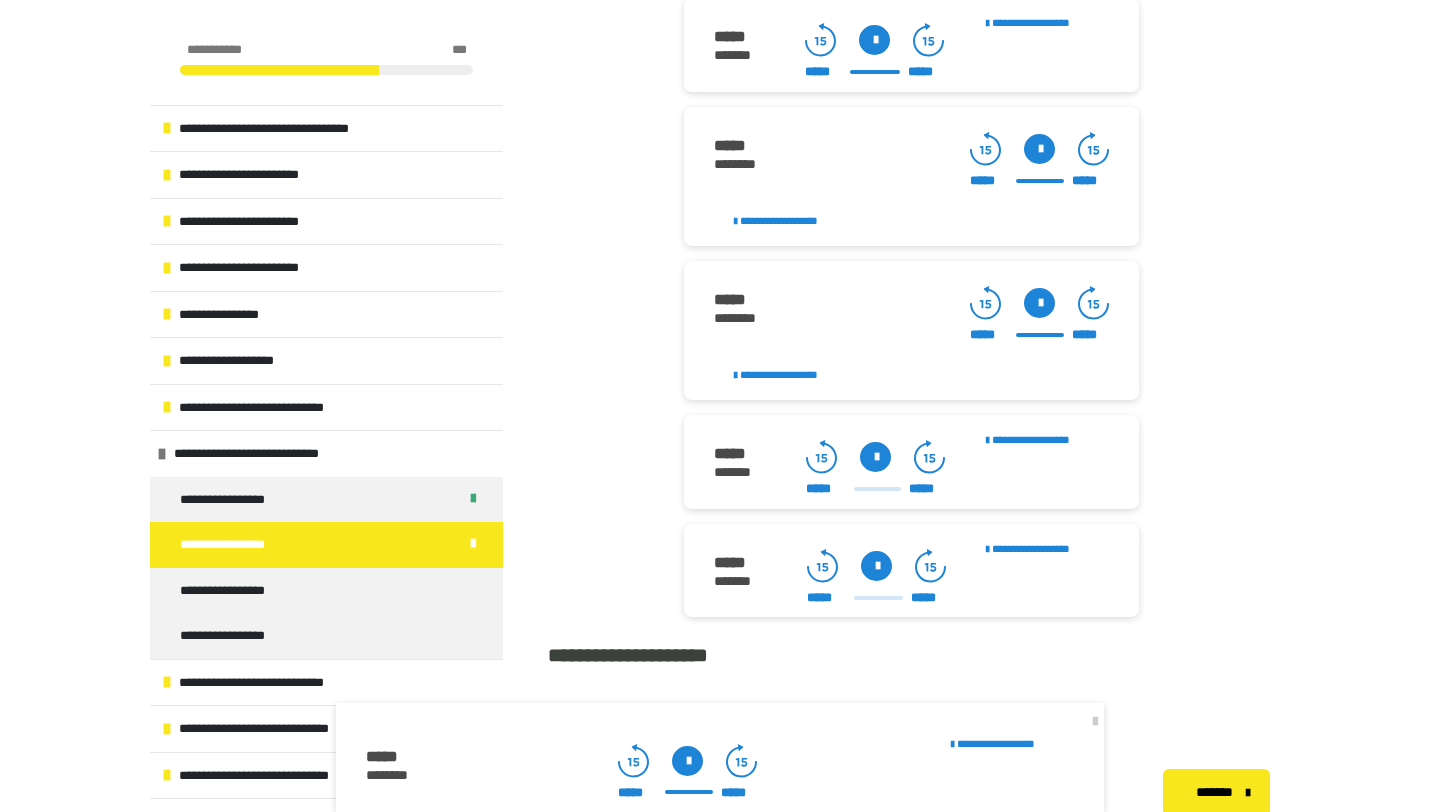 click at bounding box center [875, 457] 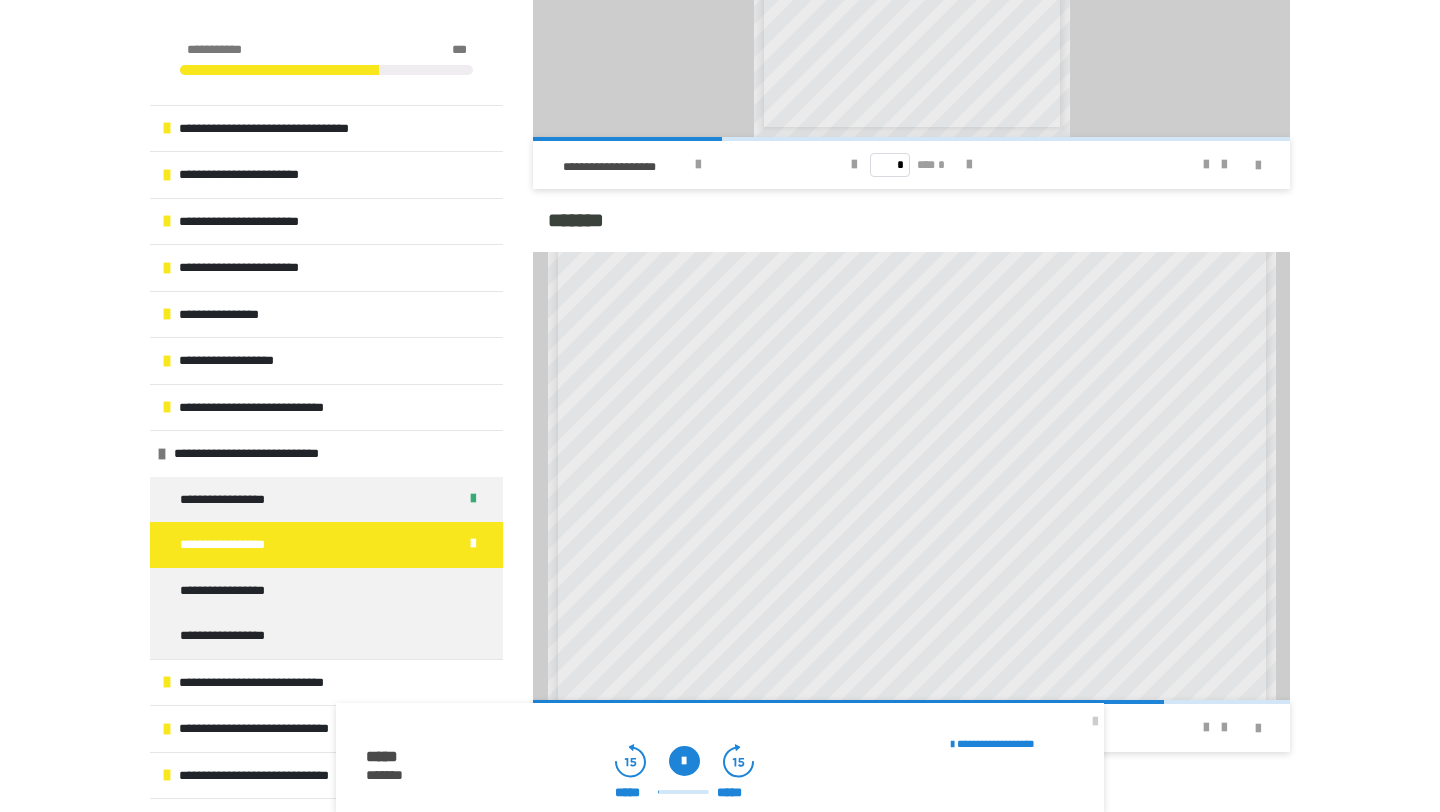 scroll, scrollTop: 1488, scrollLeft: 0, axis: vertical 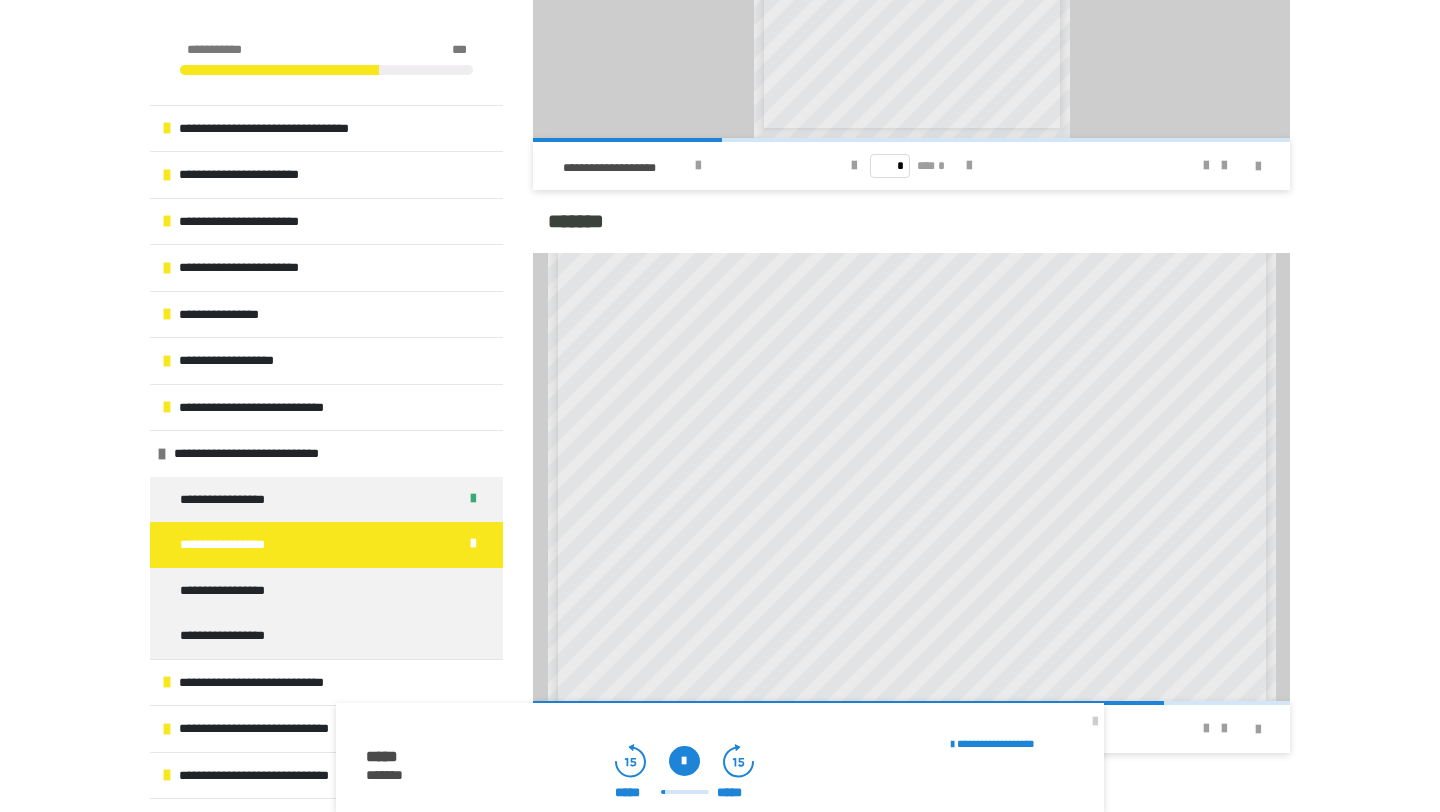 click at bounding box center [684, 761] 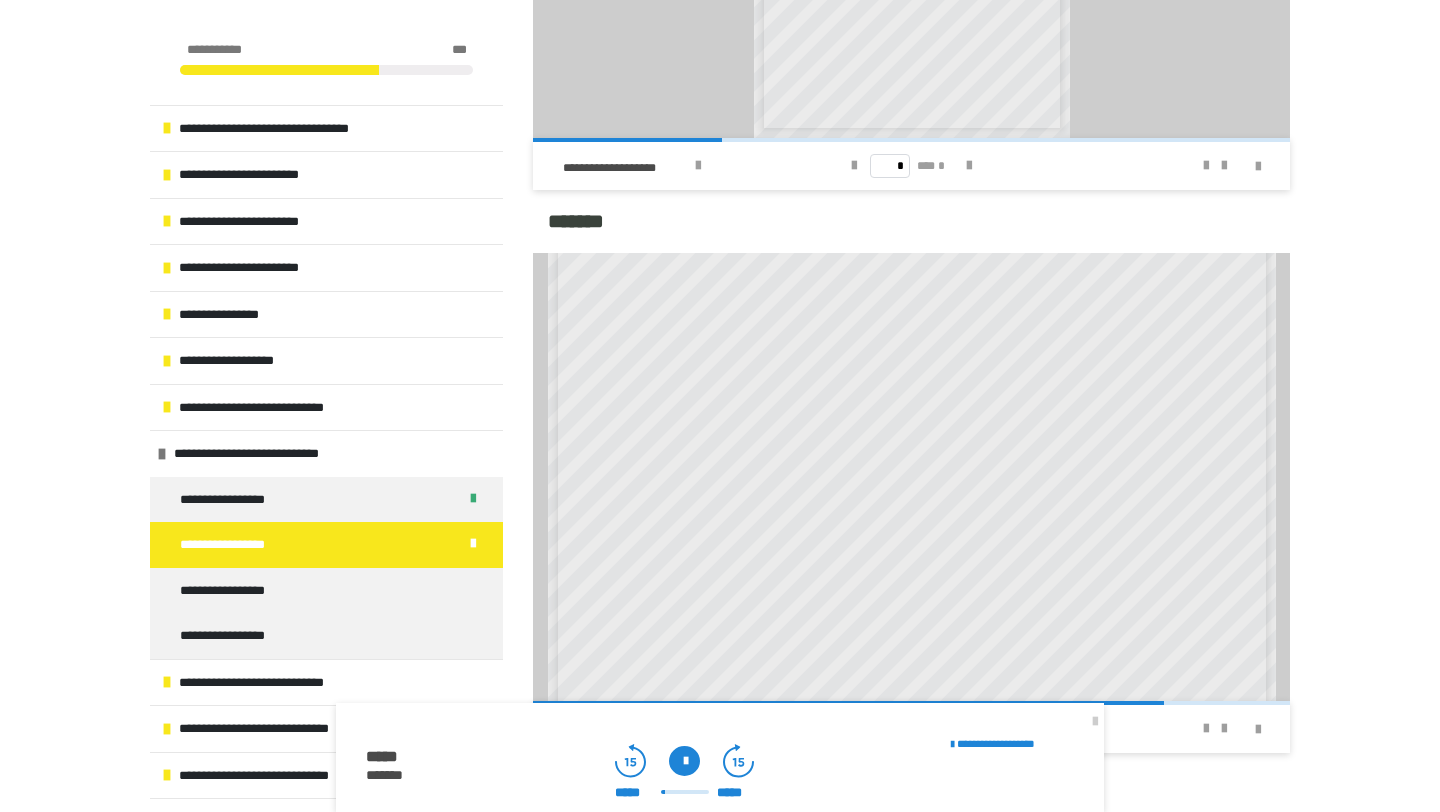 click at bounding box center [684, 761] 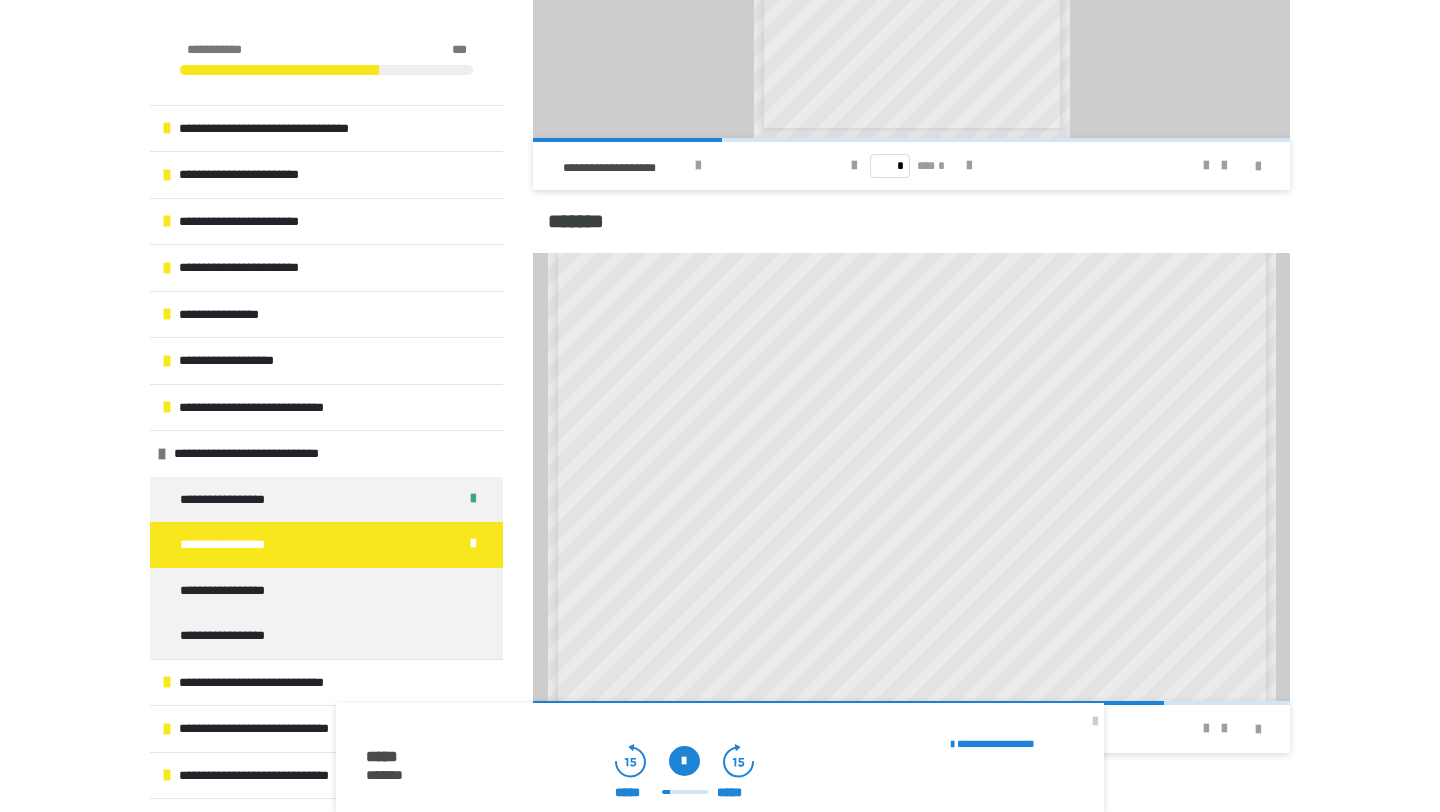 click at bounding box center [684, 761] 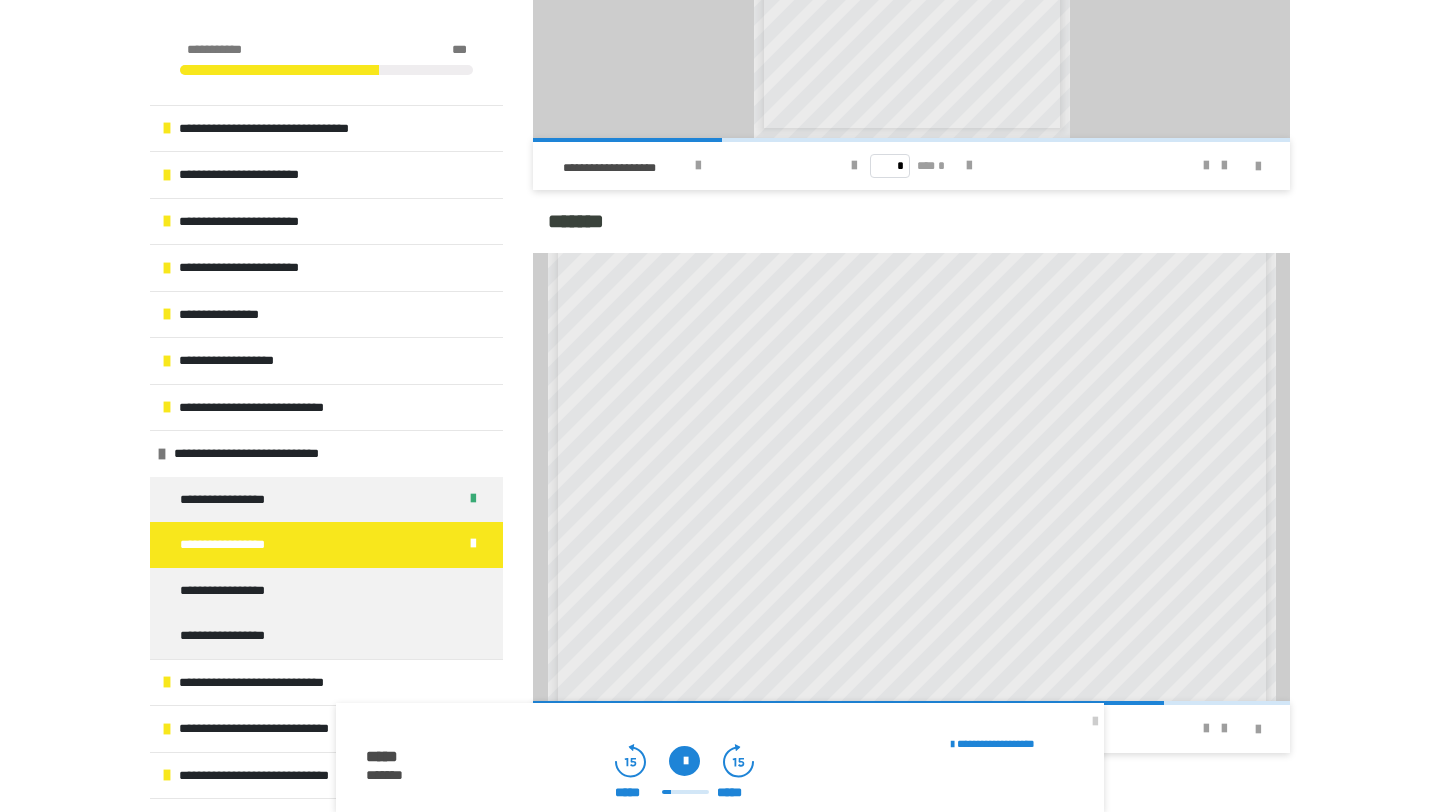 click at bounding box center (684, 761) 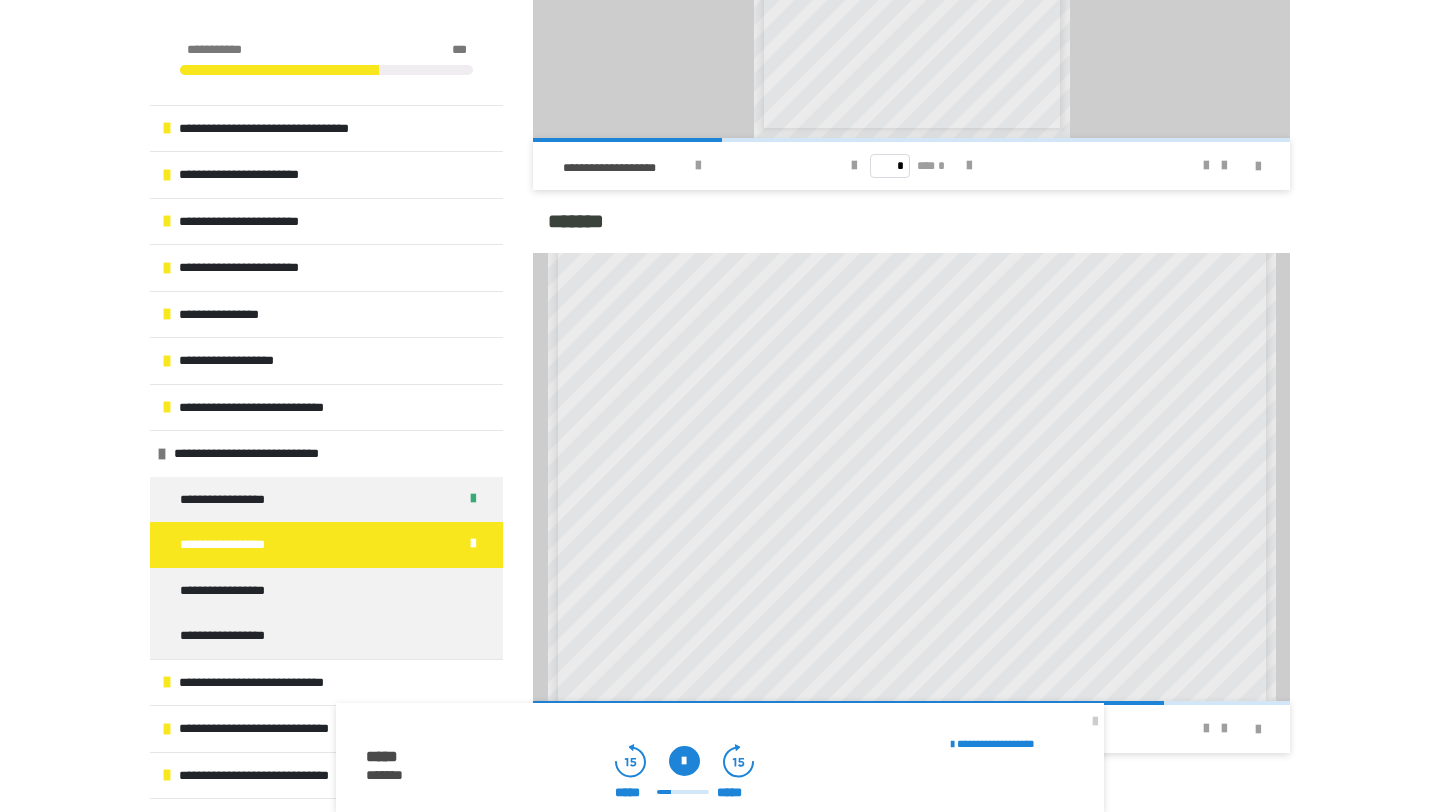 click at bounding box center (684, 761) 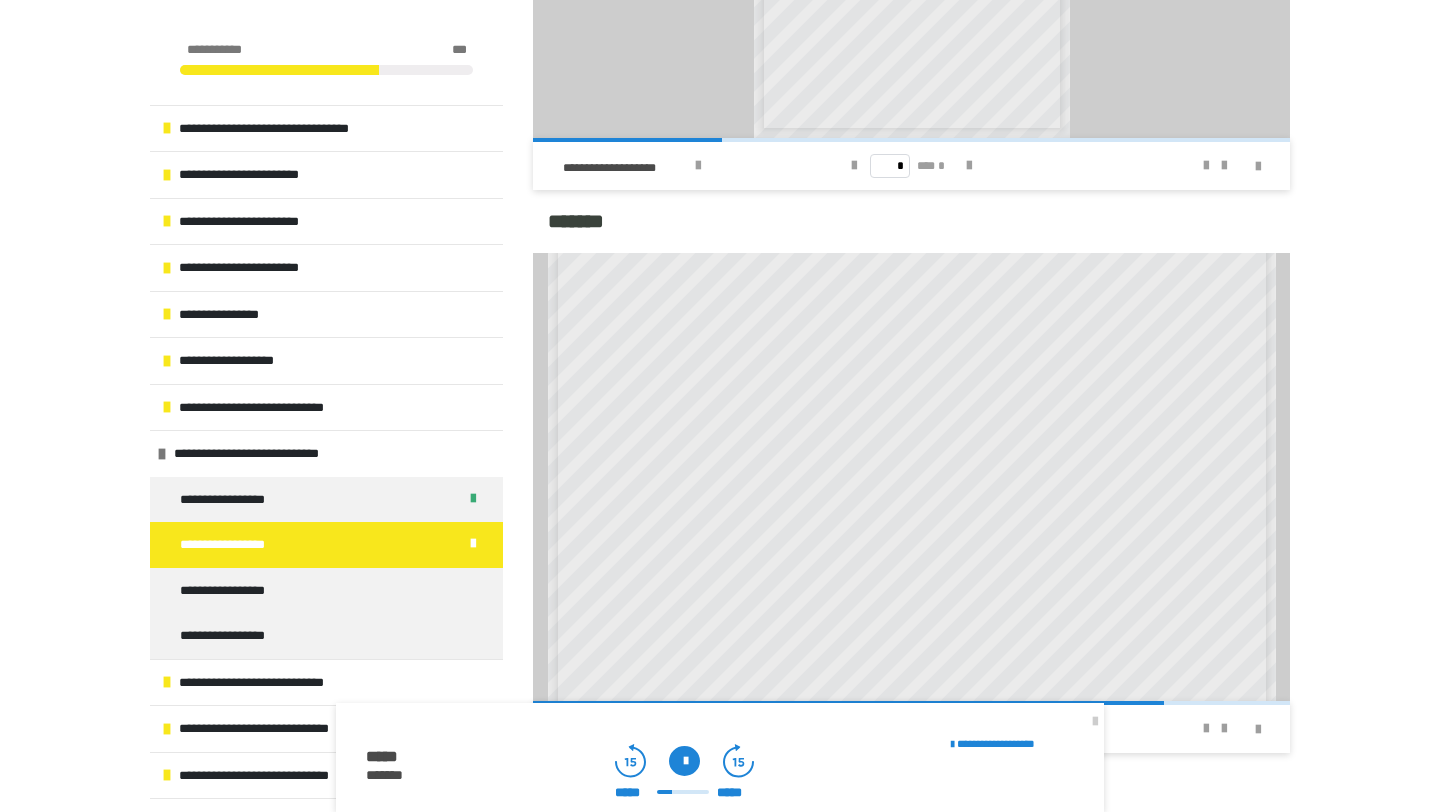 click at bounding box center (684, 761) 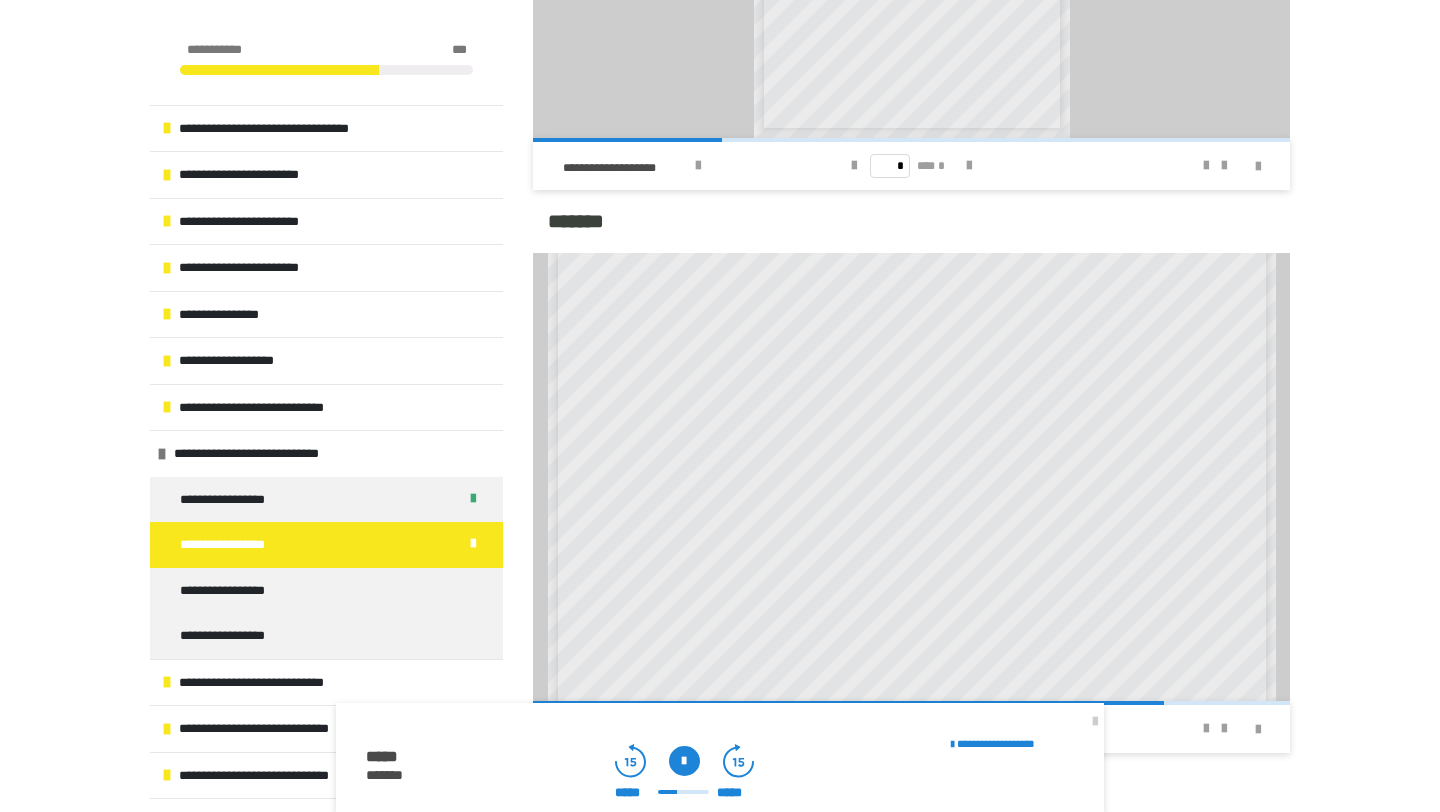 click at bounding box center [684, 761] 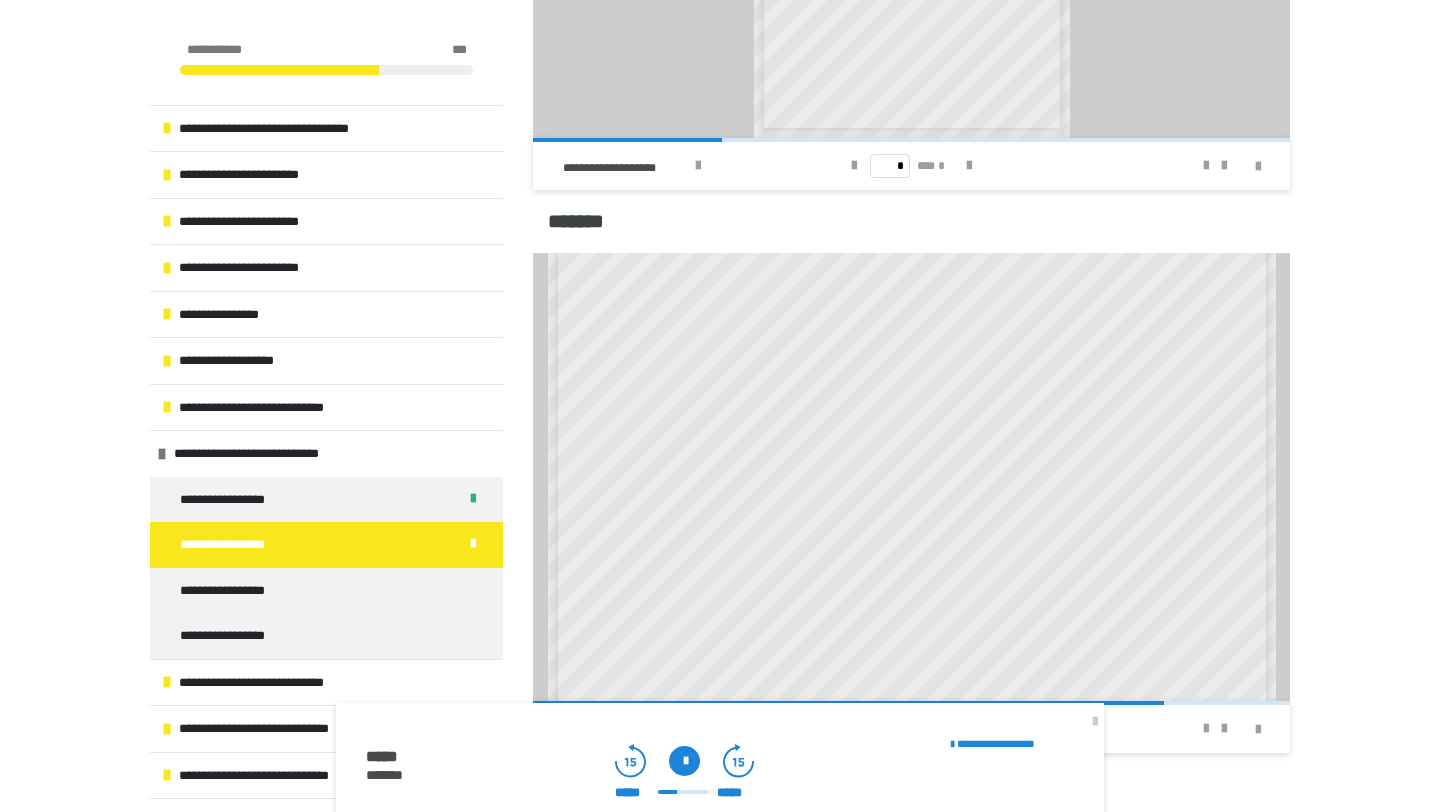 click at bounding box center [684, 761] 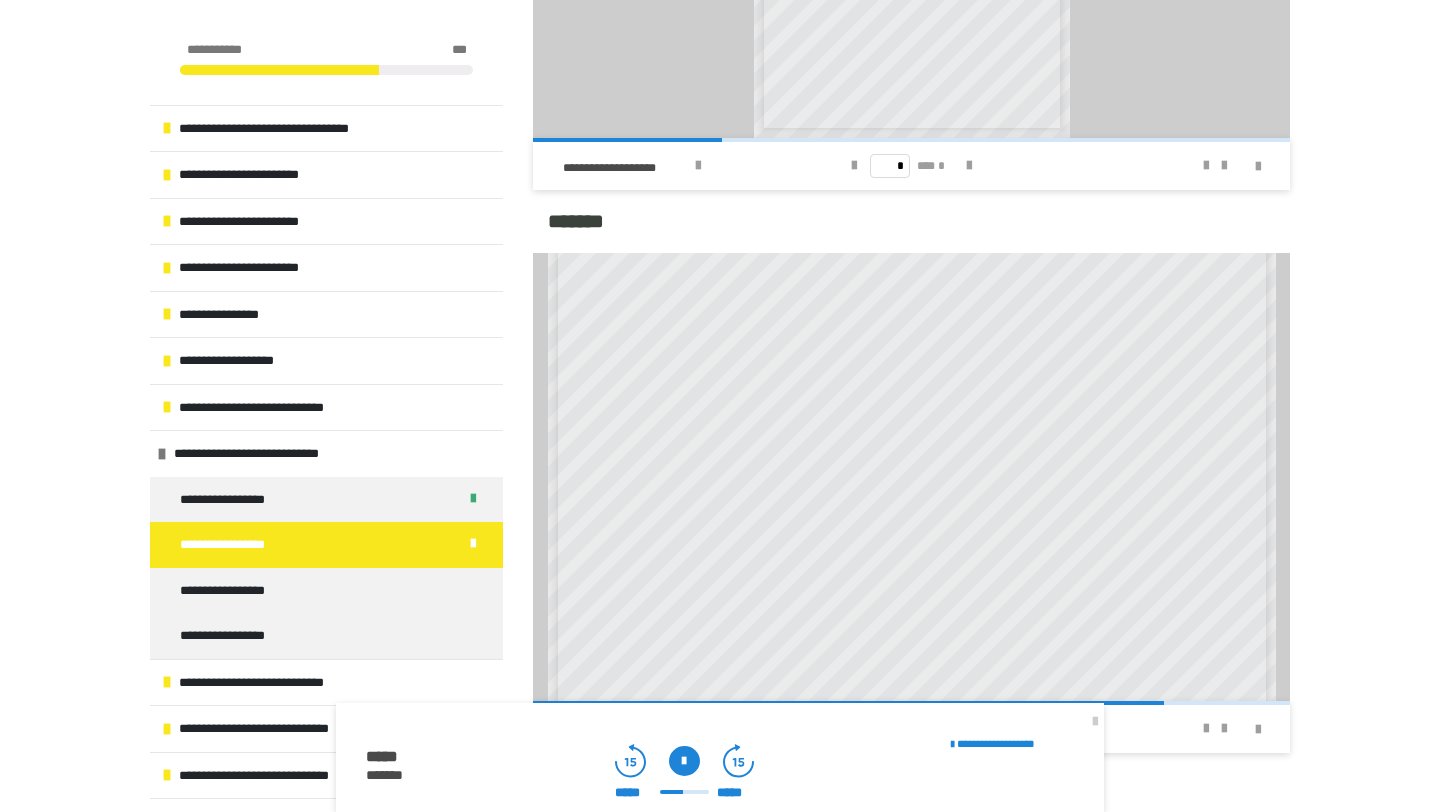 click at bounding box center (684, 761) 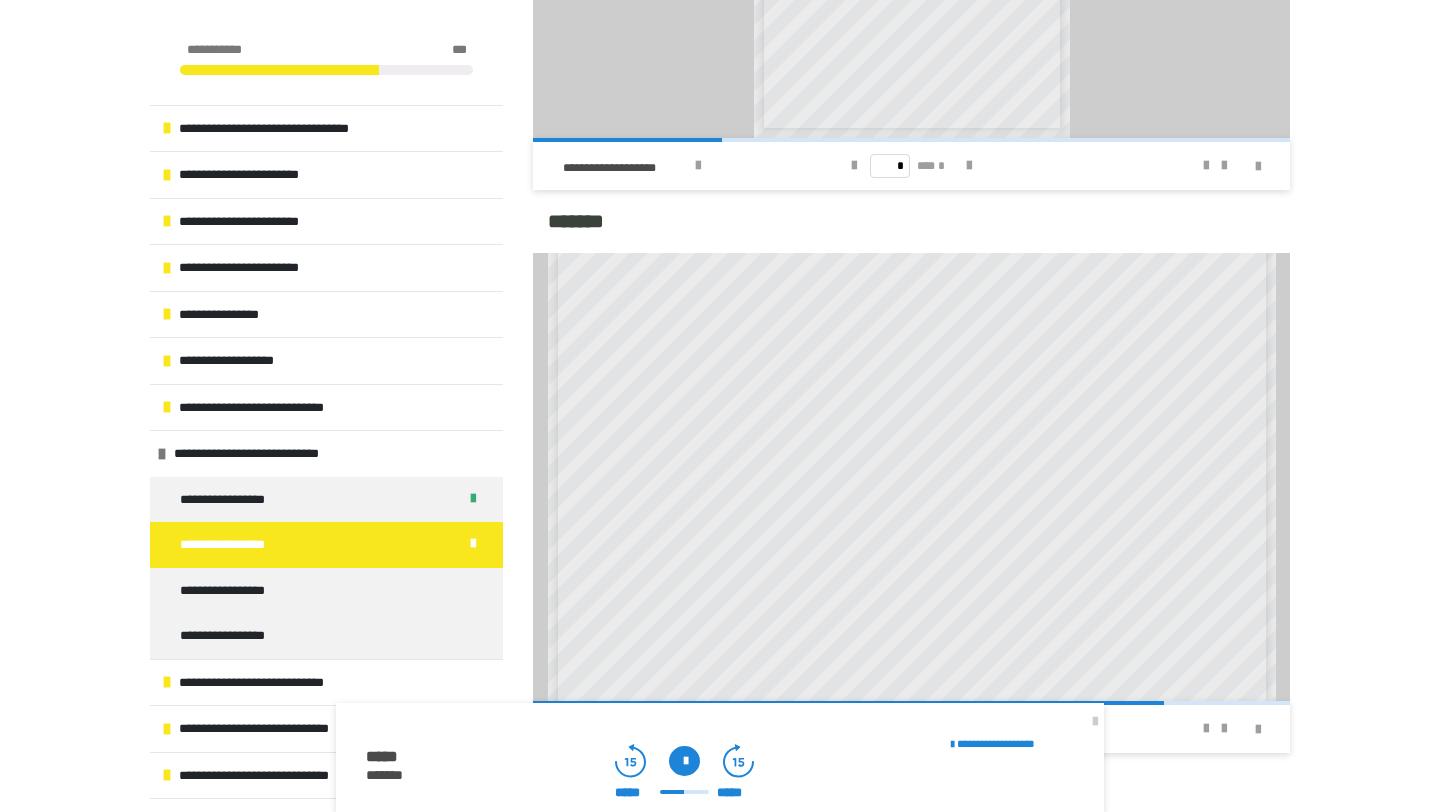 click at bounding box center [684, 761] 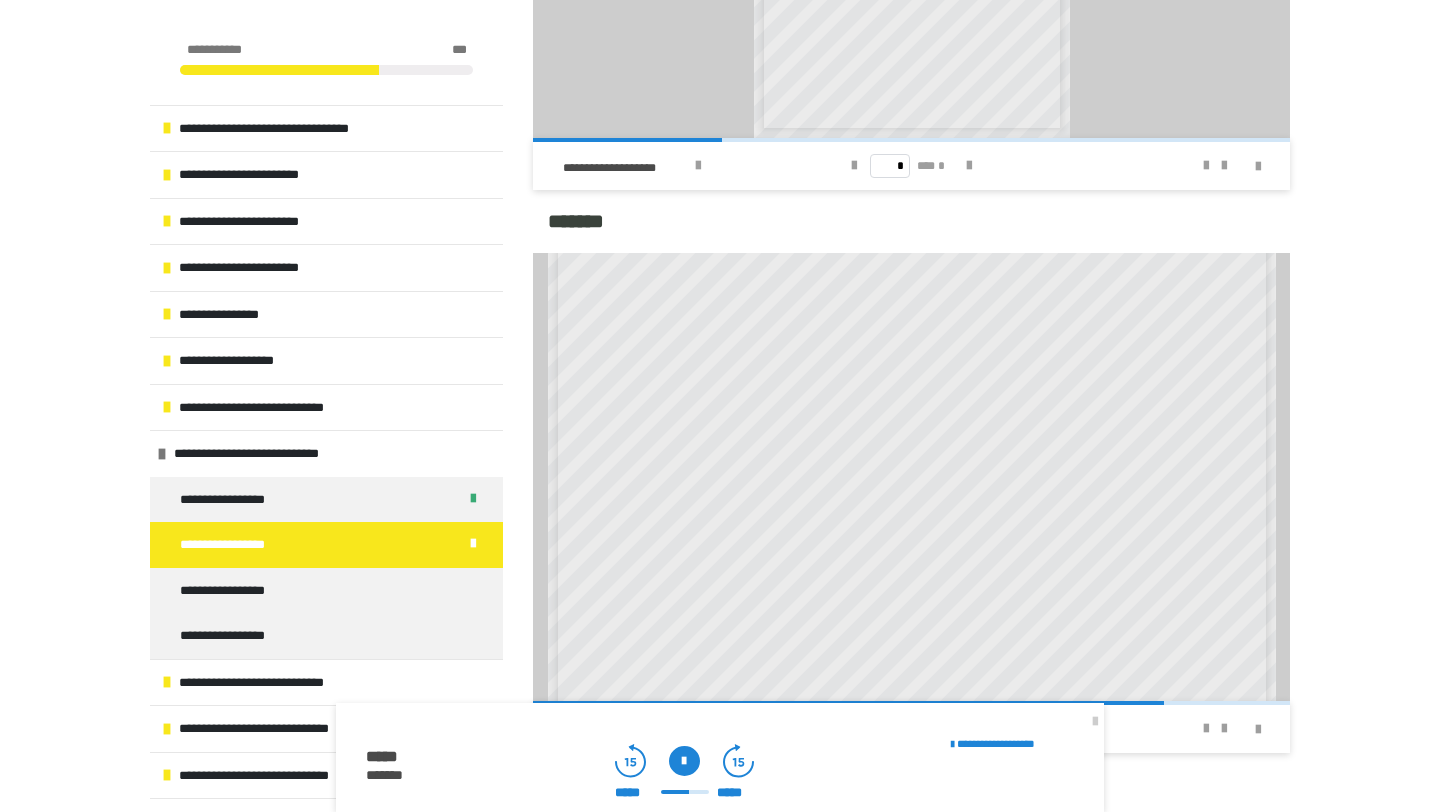 click at bounding box center (684, 761) 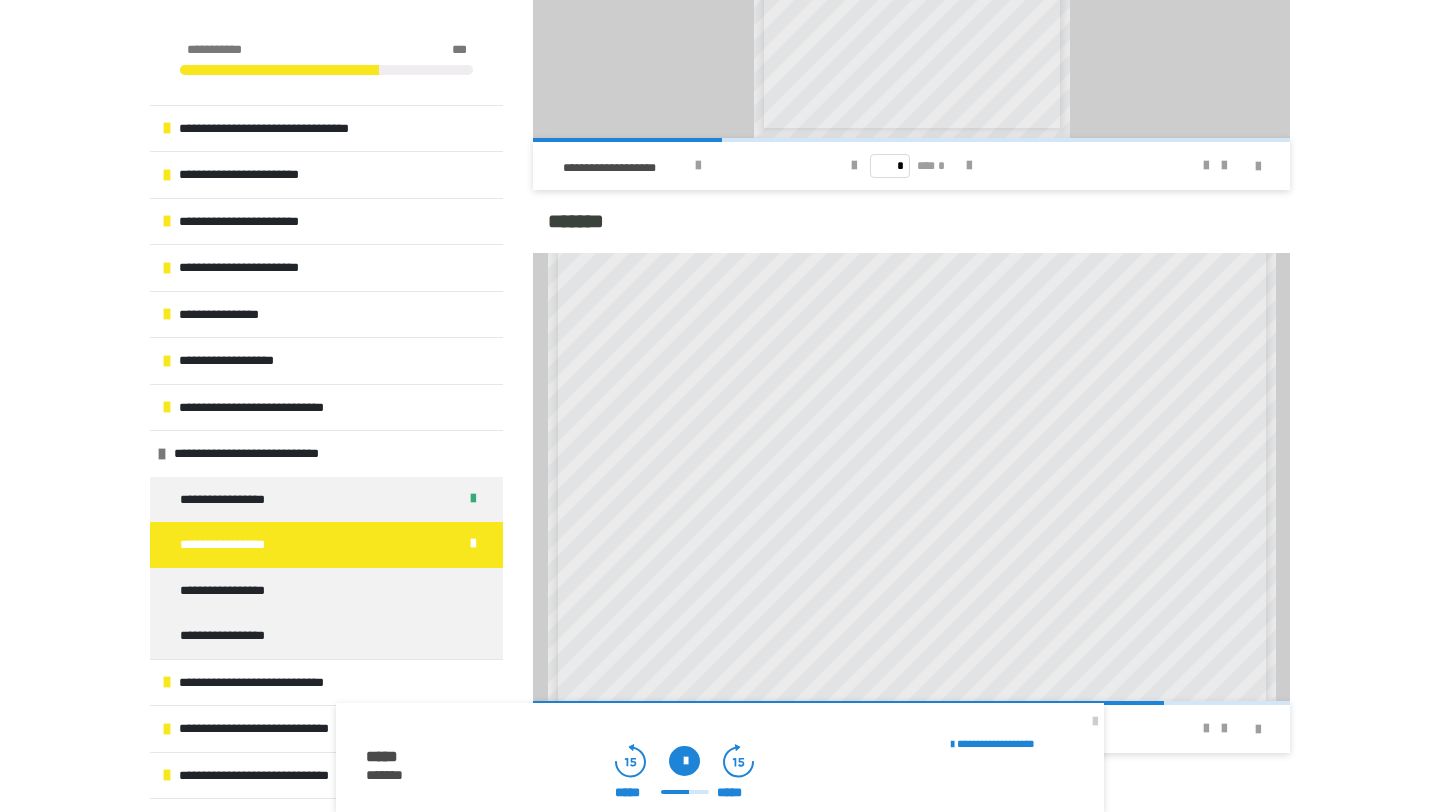 click at bounding box center [684, 761] 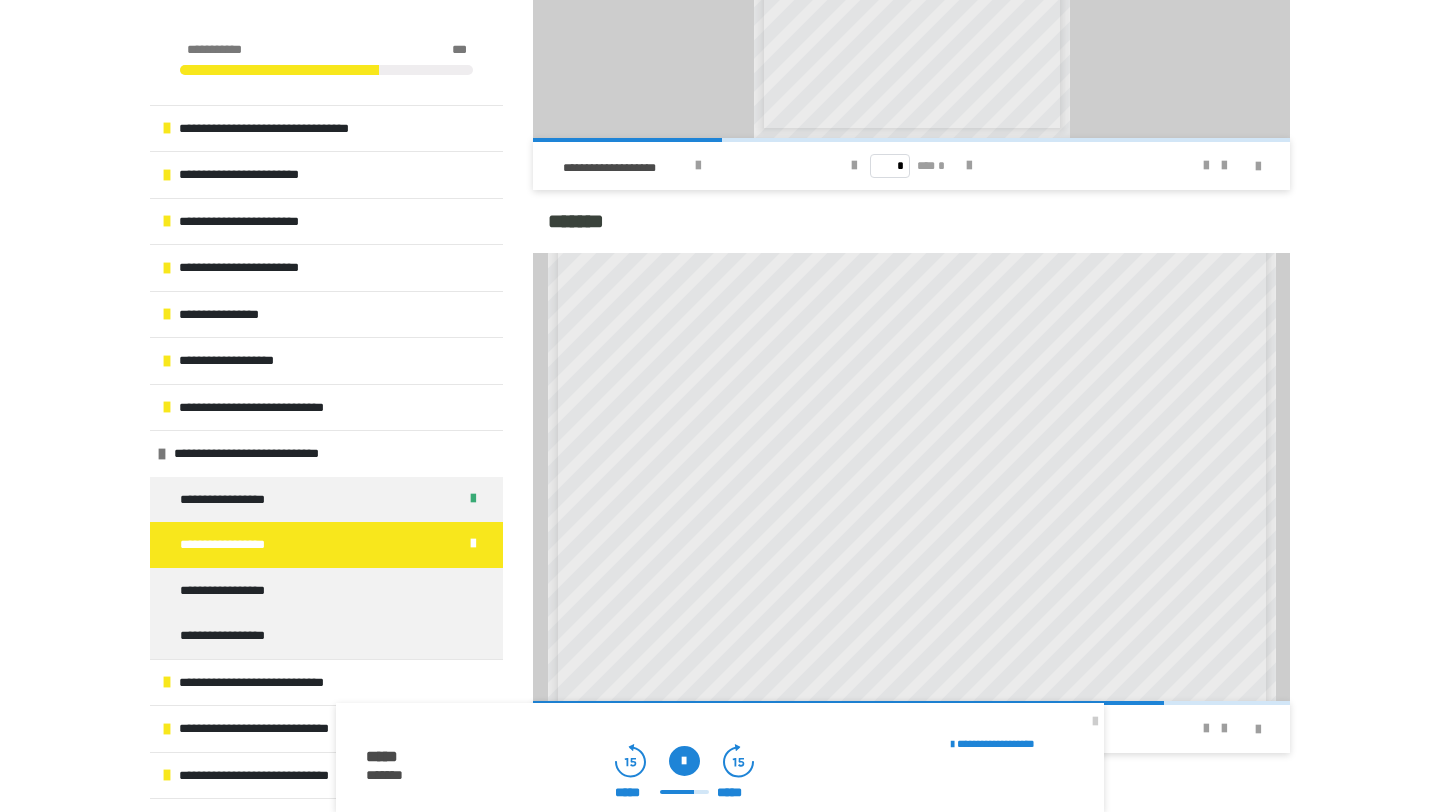 click at bounding box center [684, 761] 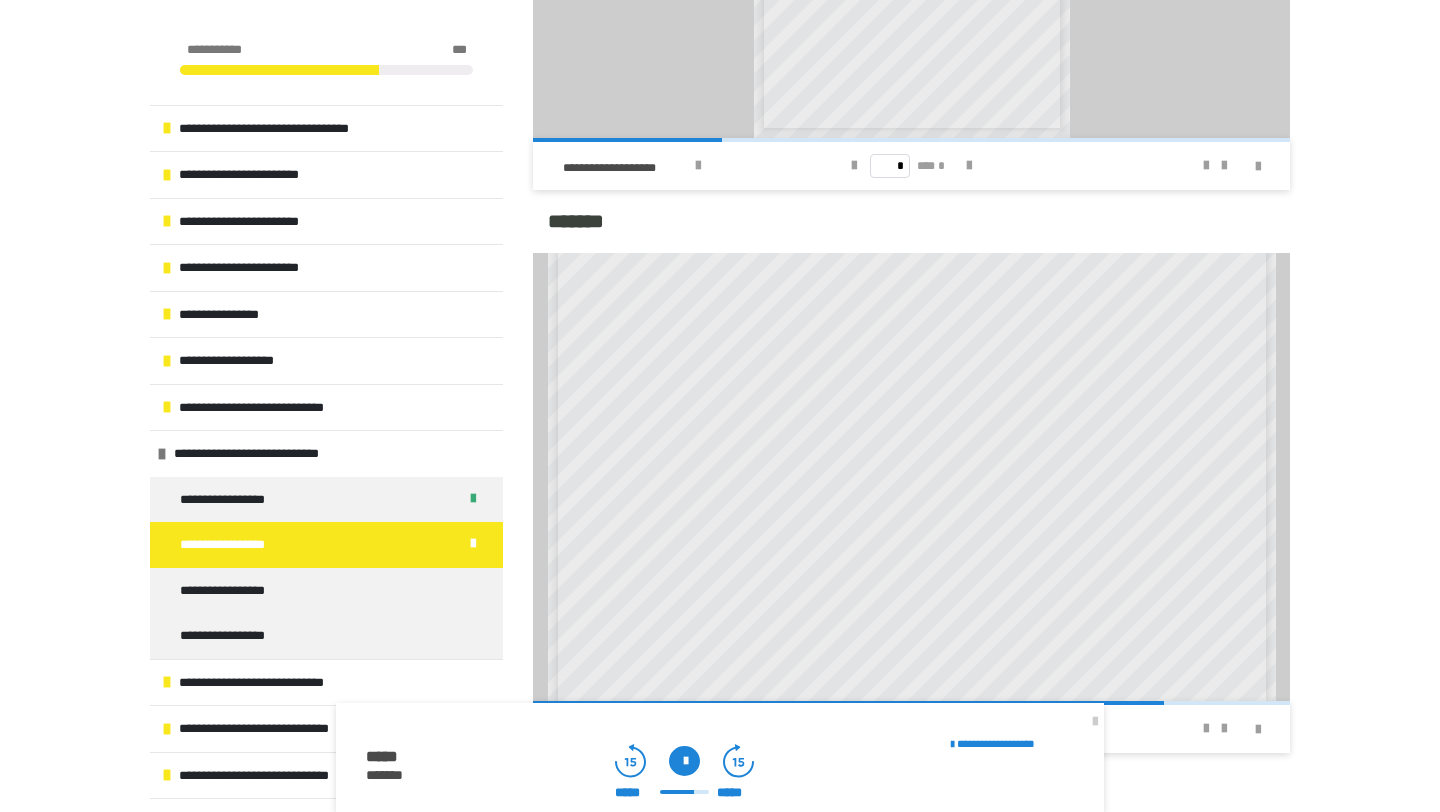 click at bounding box center (684, 761) 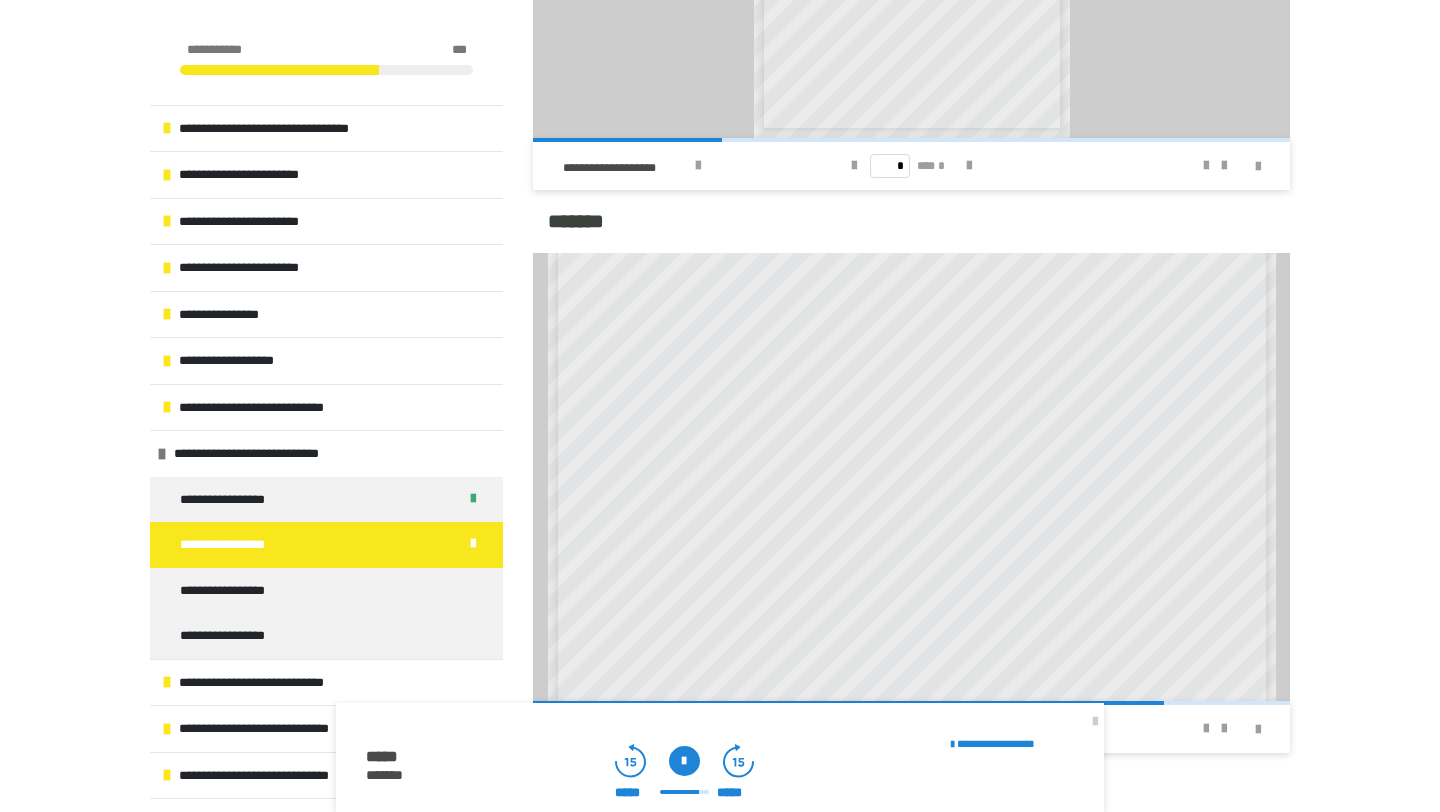 click at bounding box center (684, 761) 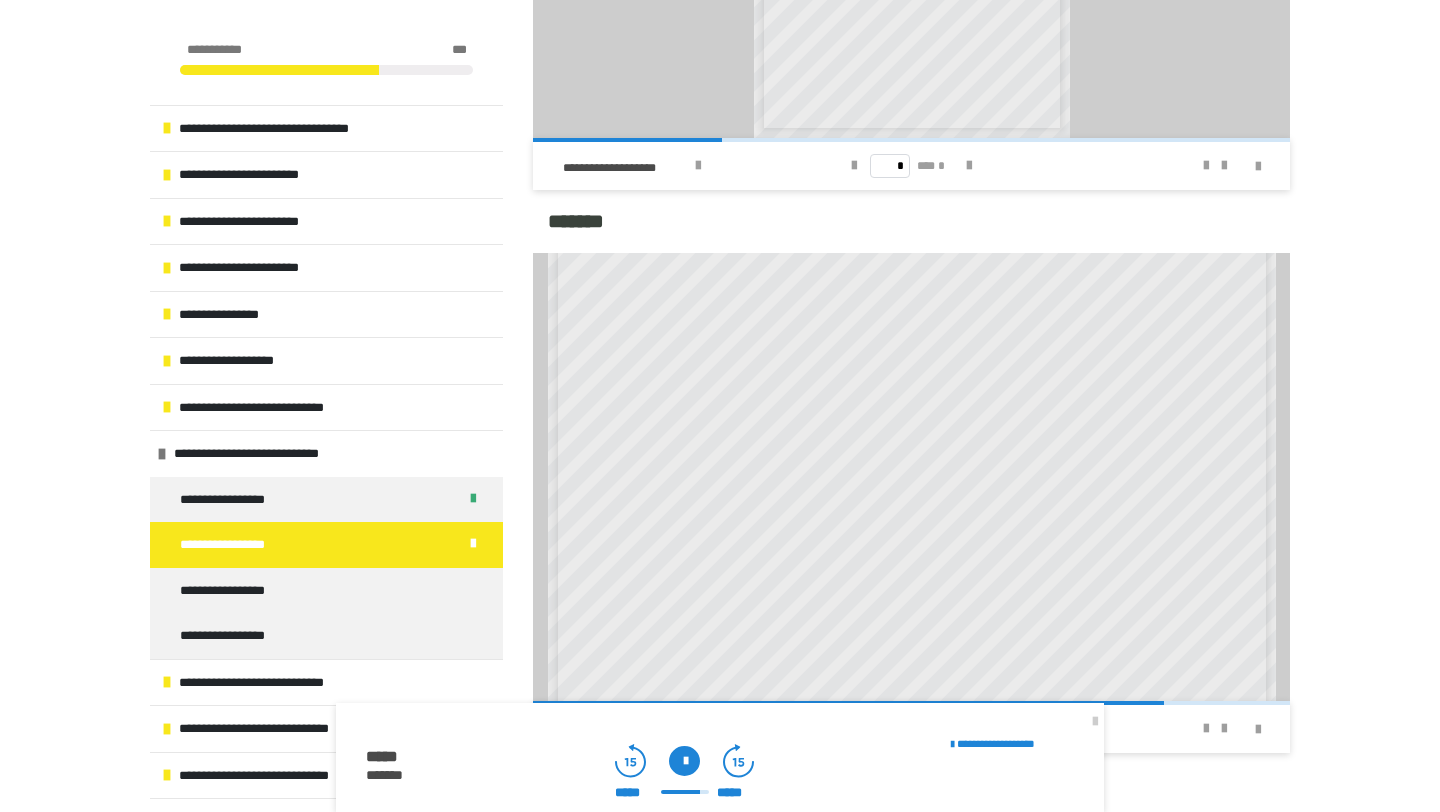 click at bounding box center (684, 761) 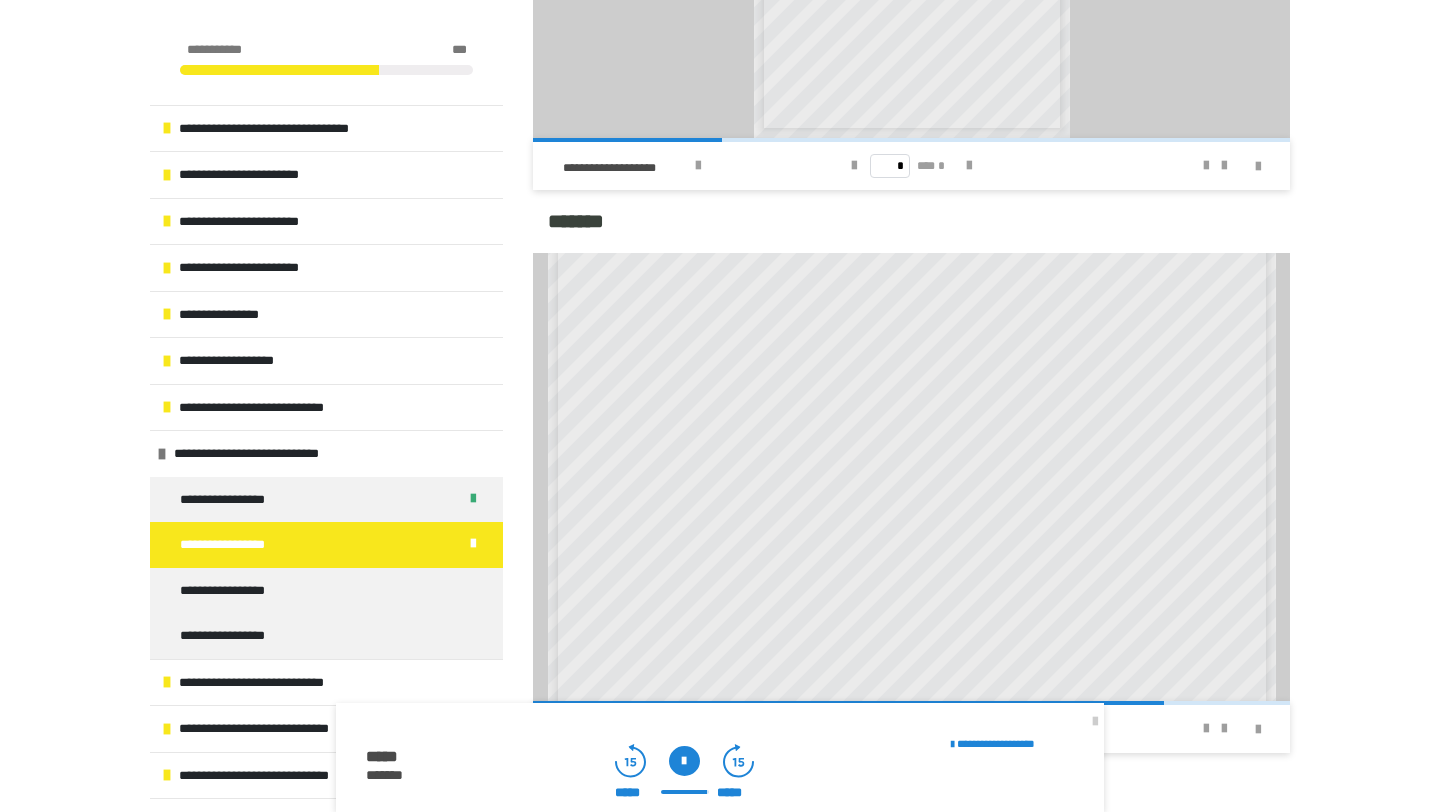 scroll, scrollTop: 438, scrollLeft: 0, axis: vertical 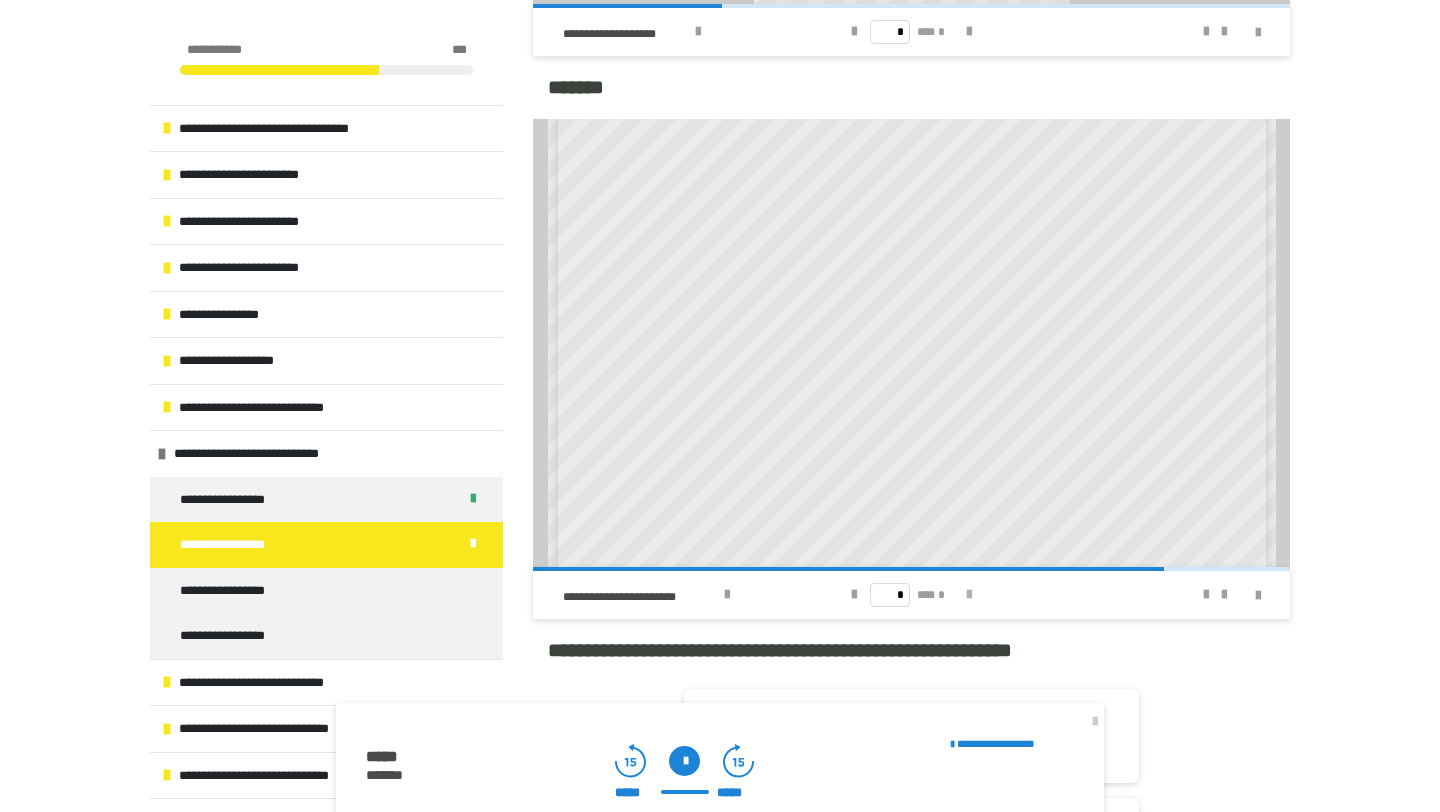 click at bounding box center [969, 595] 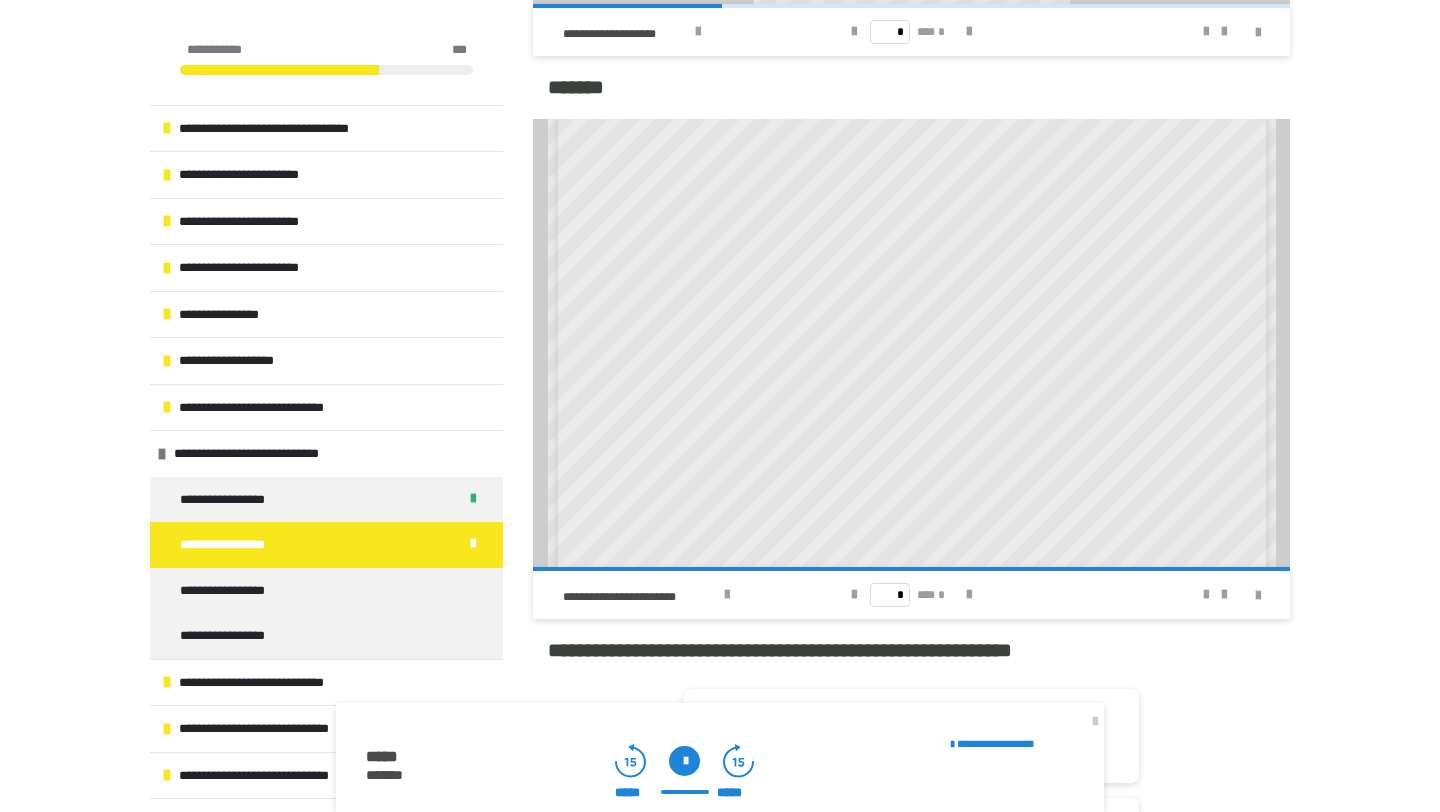 scroll, scrollTop: 182, scrollLeft: 0, axis: vertical 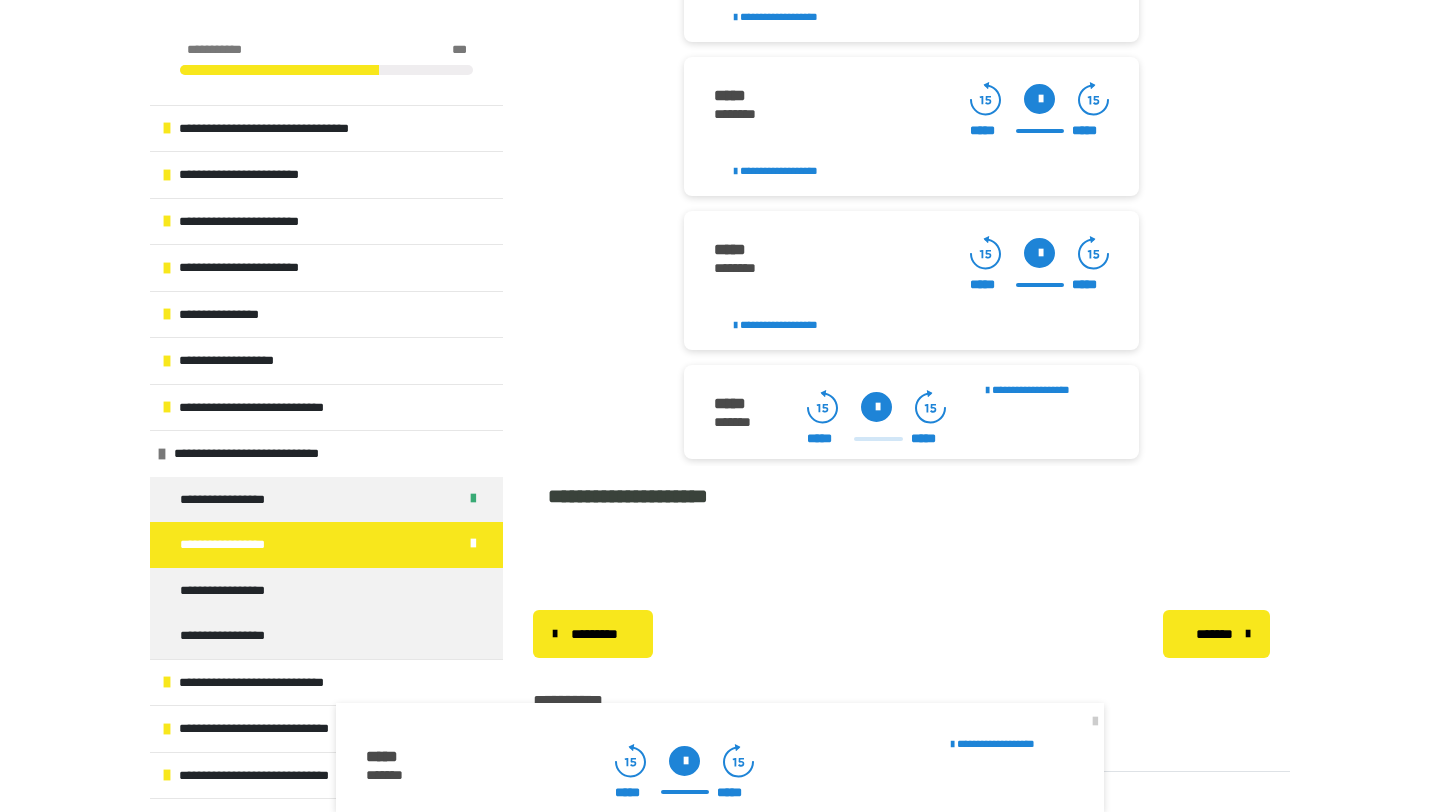 click at bounding box center (876, 407) 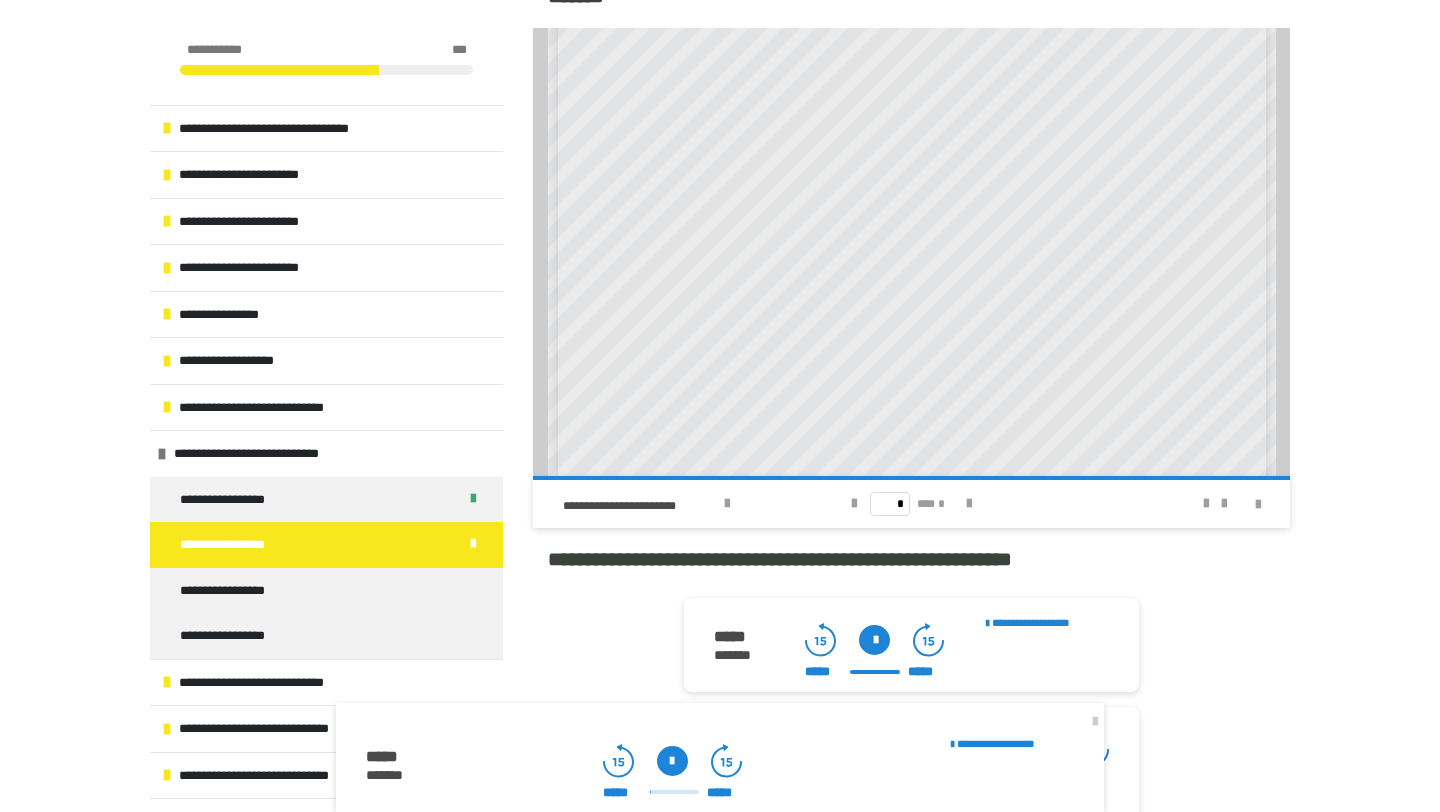 scroll, scrollTop: 1680, scrollLeft: 0, axis: vertical 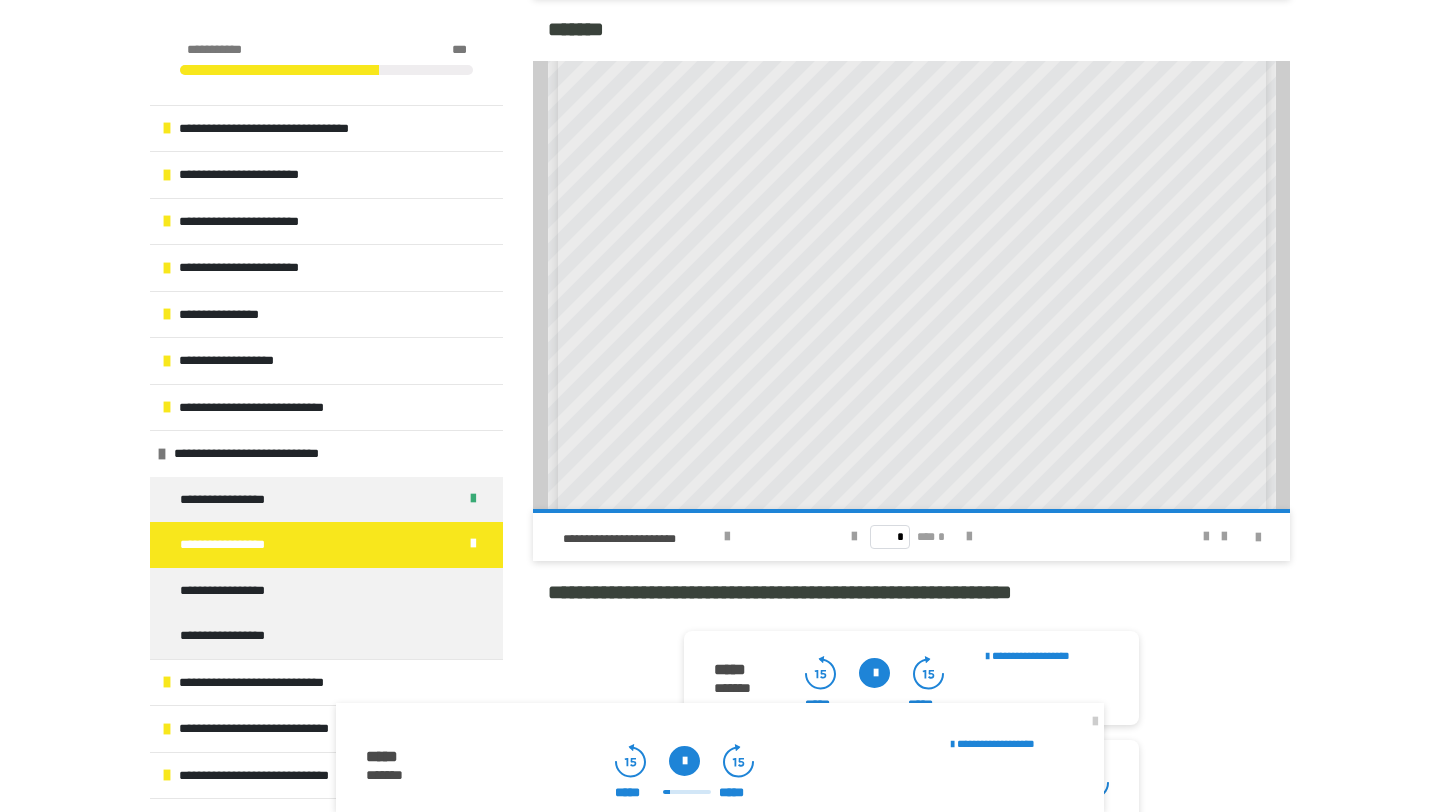 click at bounding box center [684, 761] 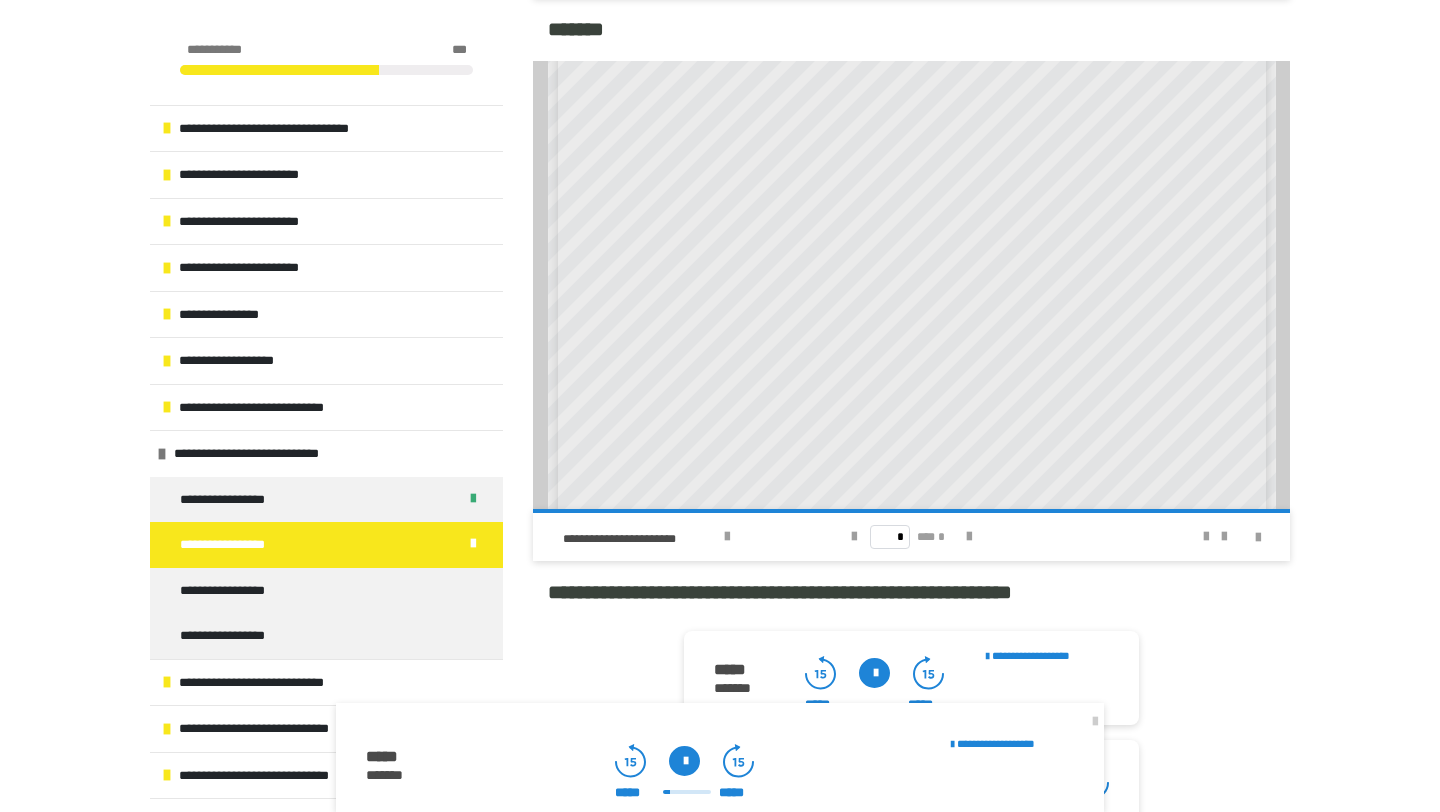 click at bounding box center [684, 761] 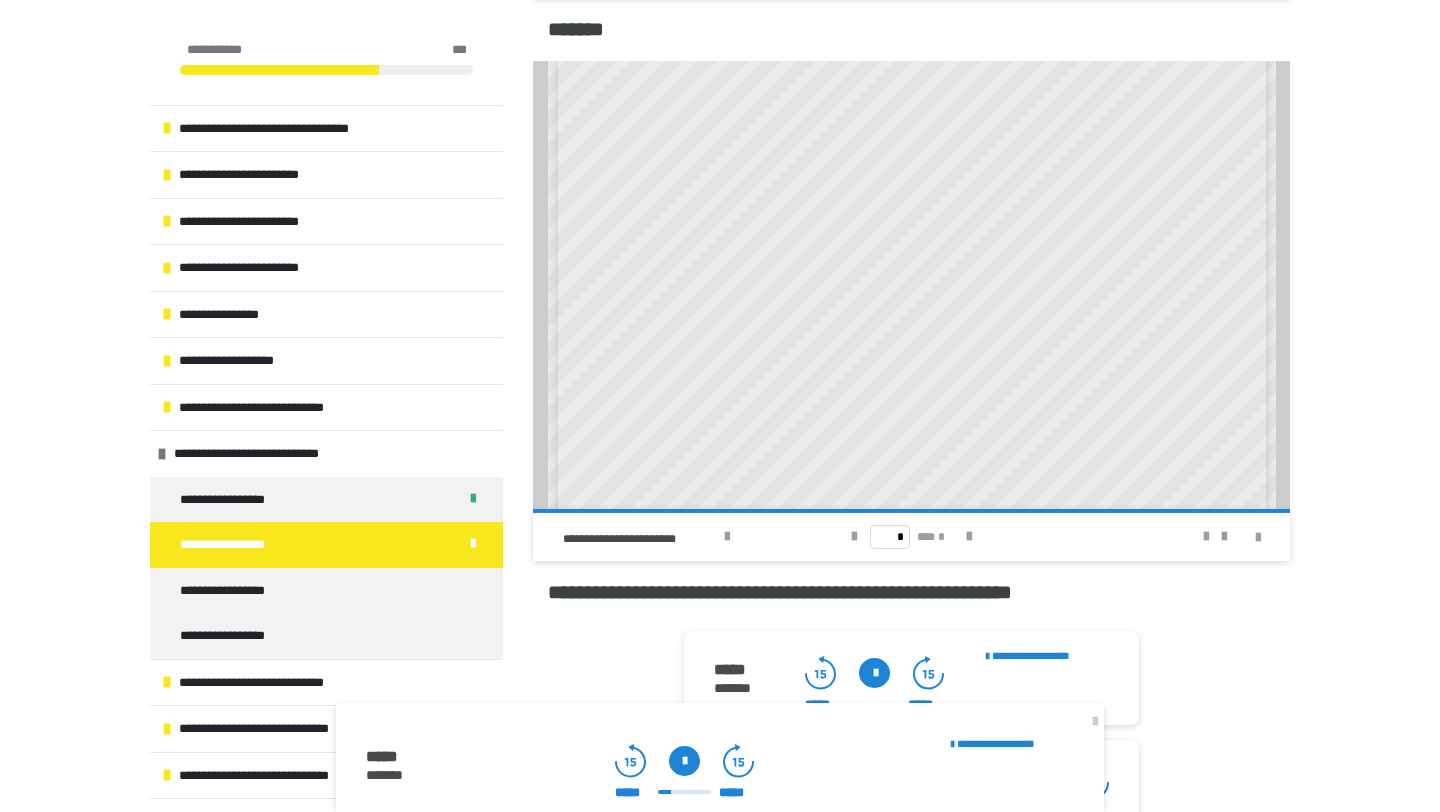 click at bounding box center [684, 761] 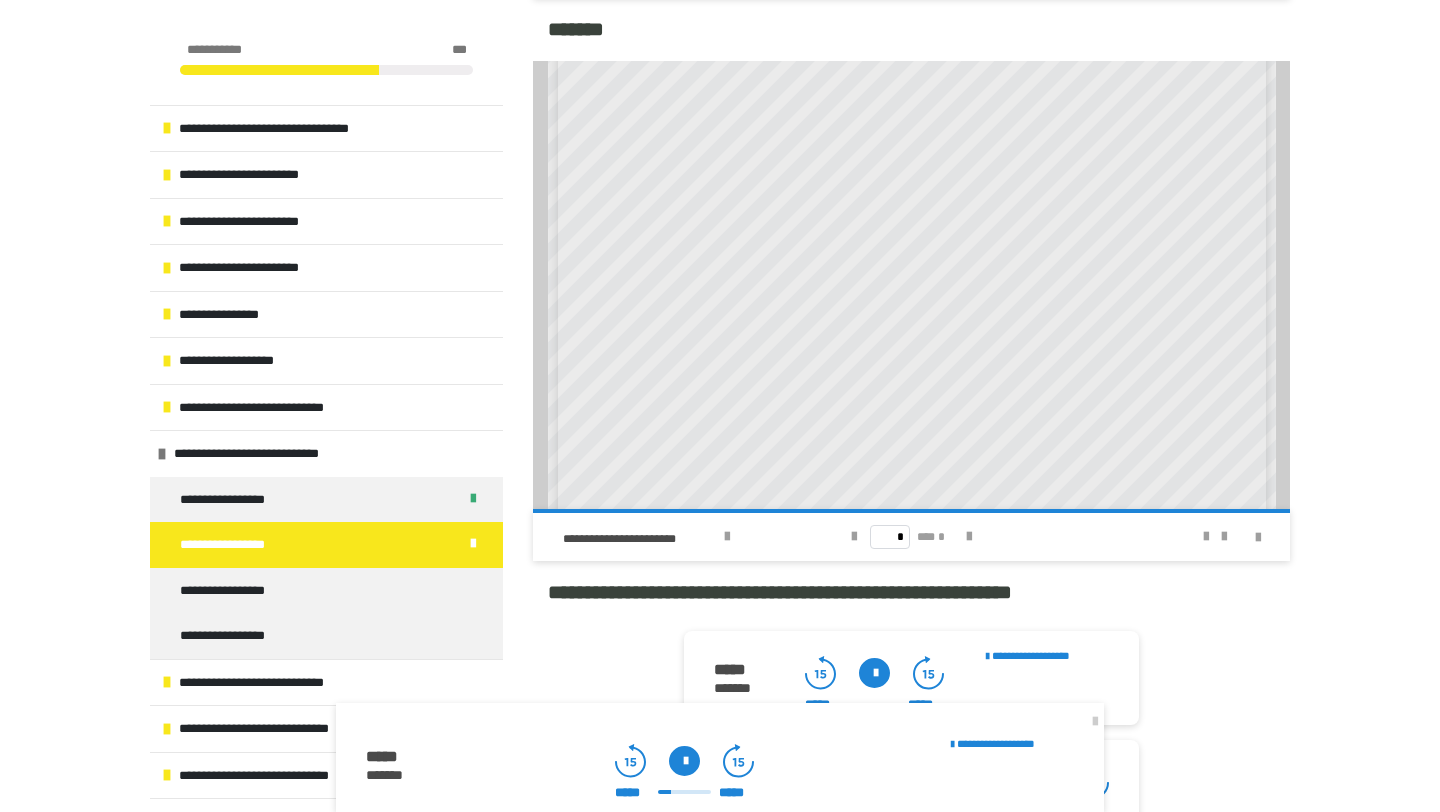 click at bounding box center [684, 761] 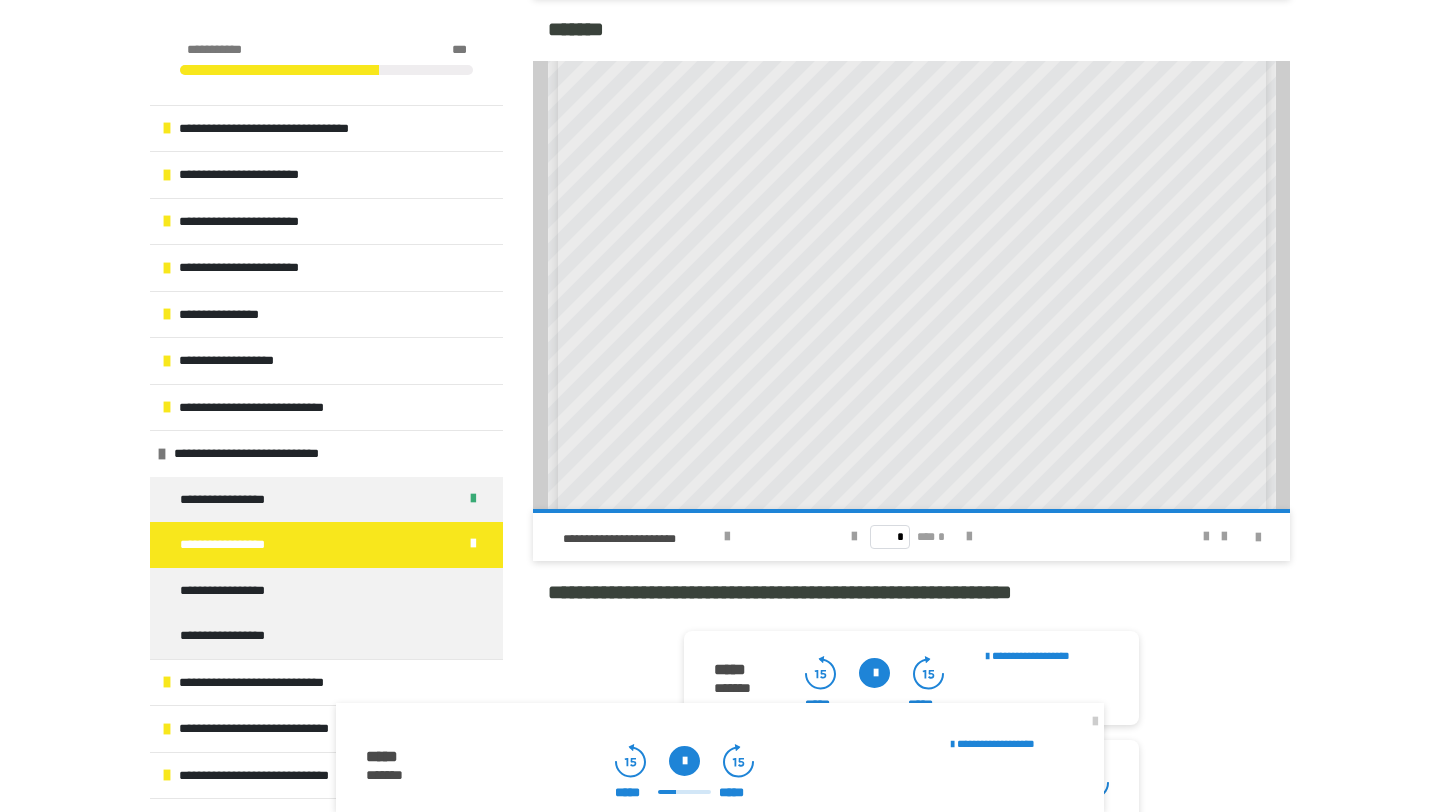 click at bounding box center [684, 761] 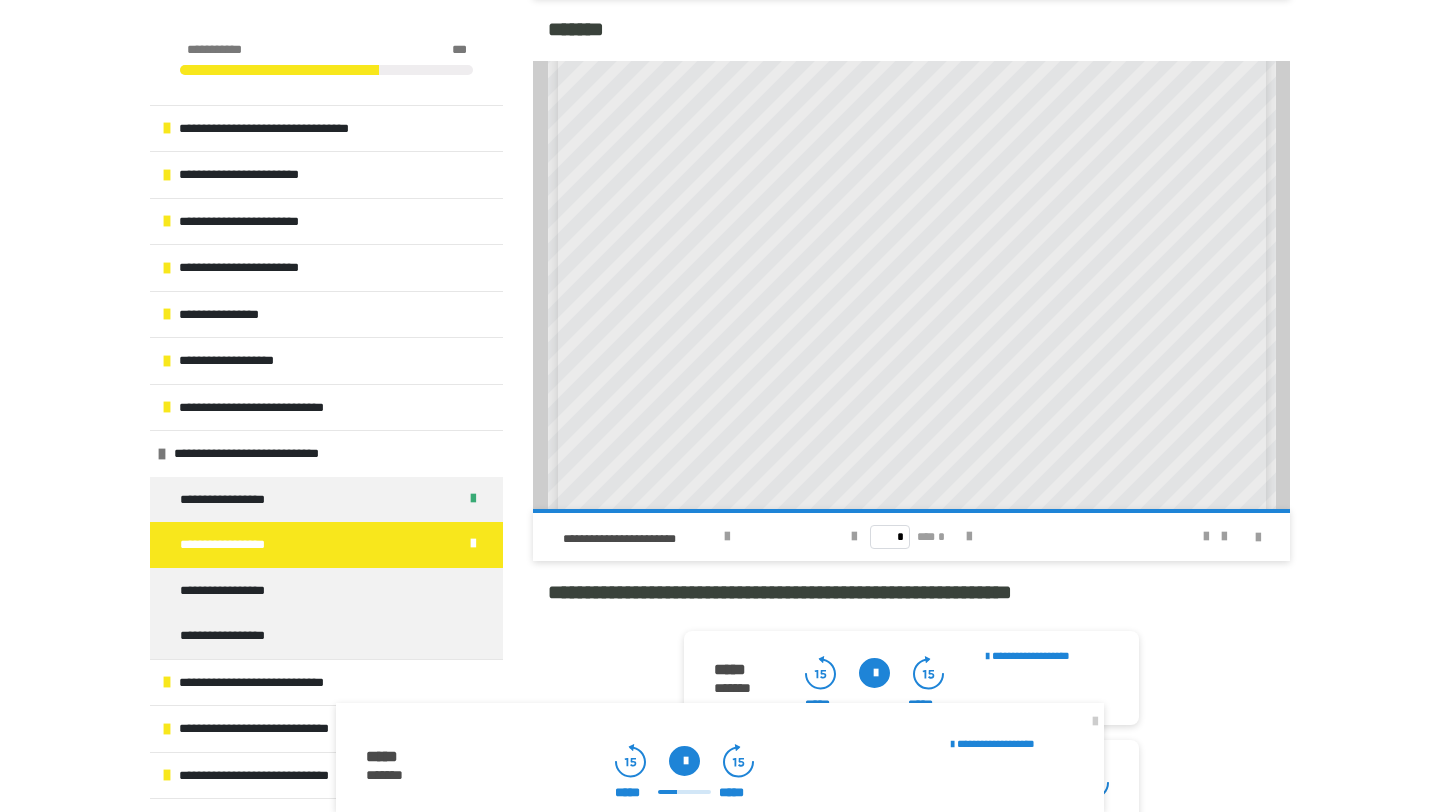 click at bounding box center [684, 761] 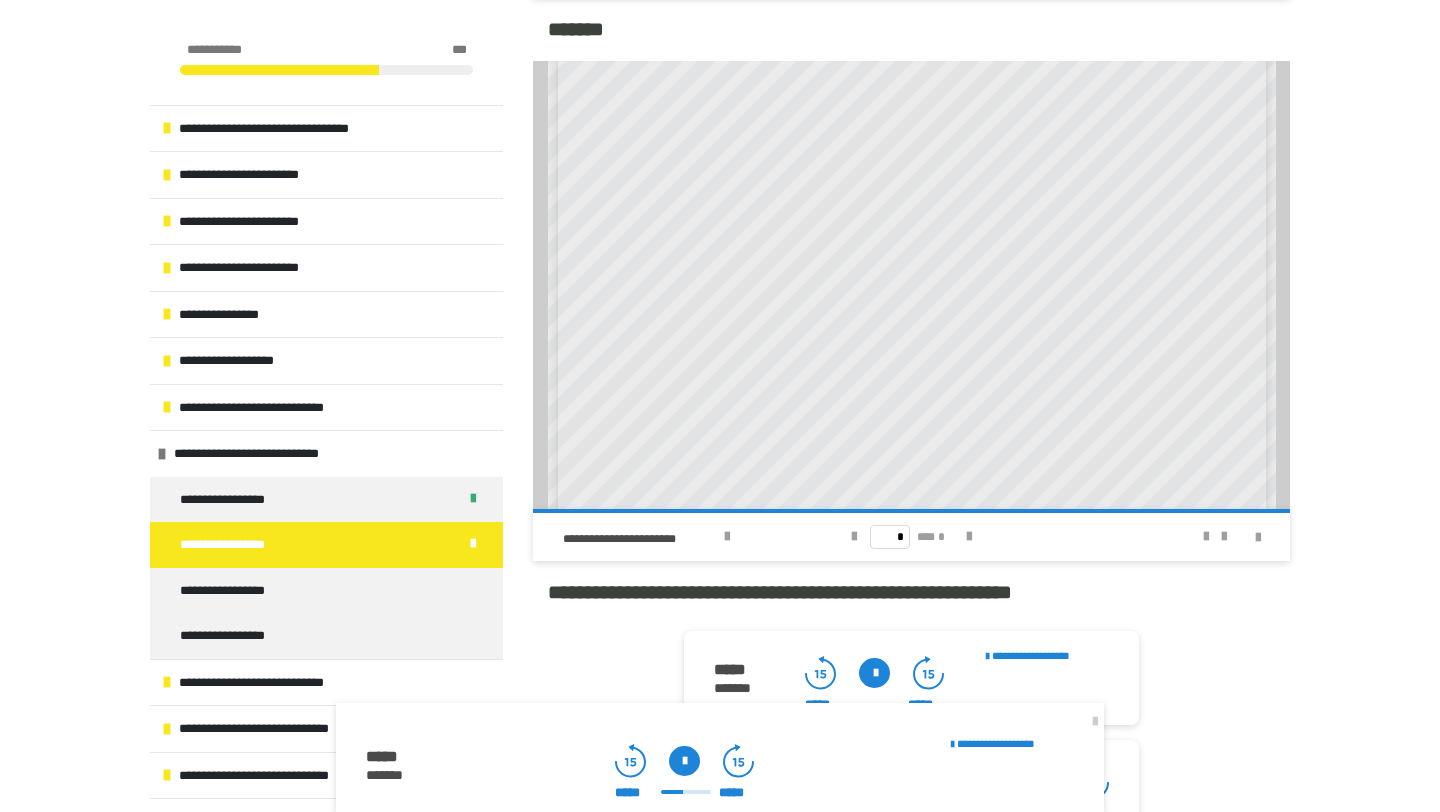 click at bounding box center [684, 761] 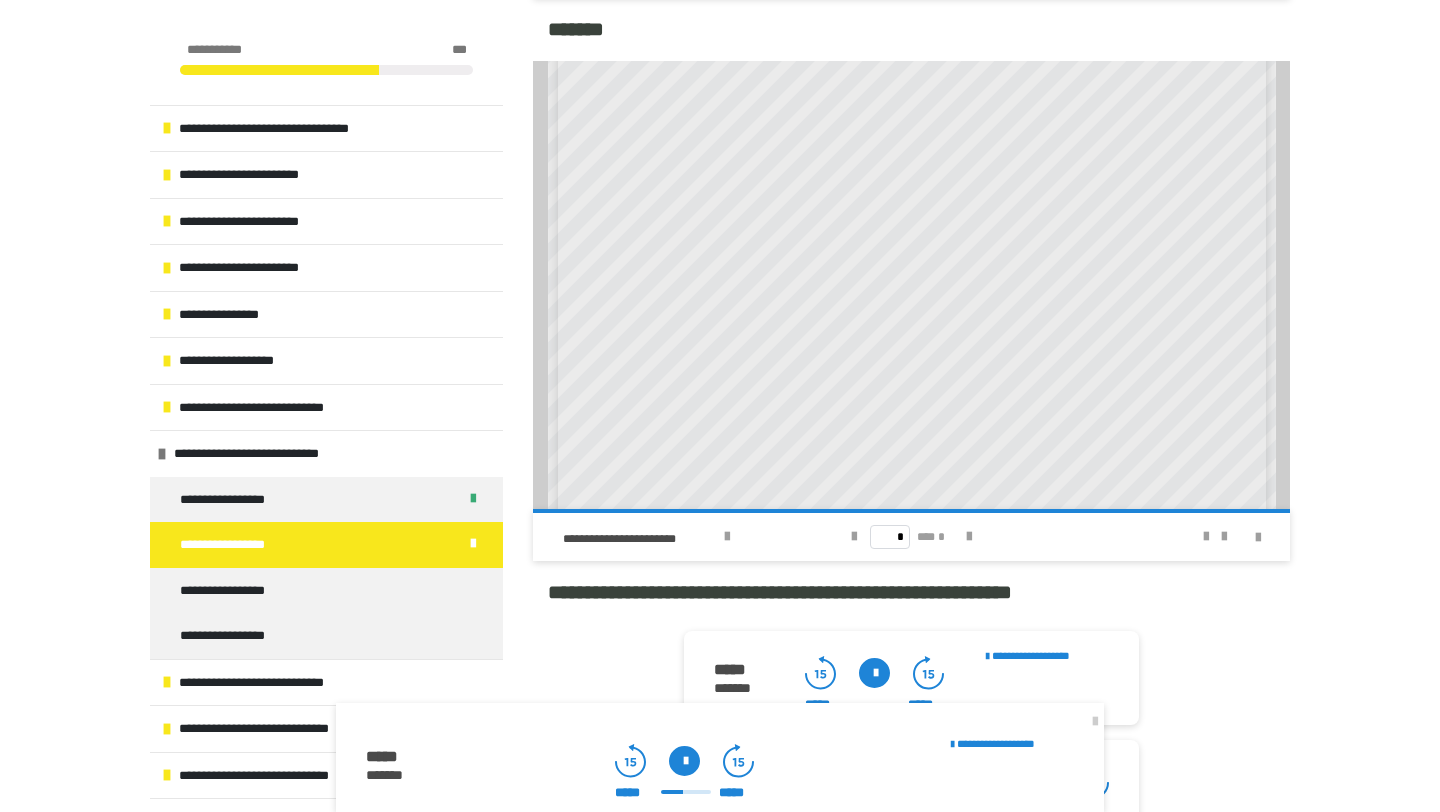 click at bounding box center (684, 761) 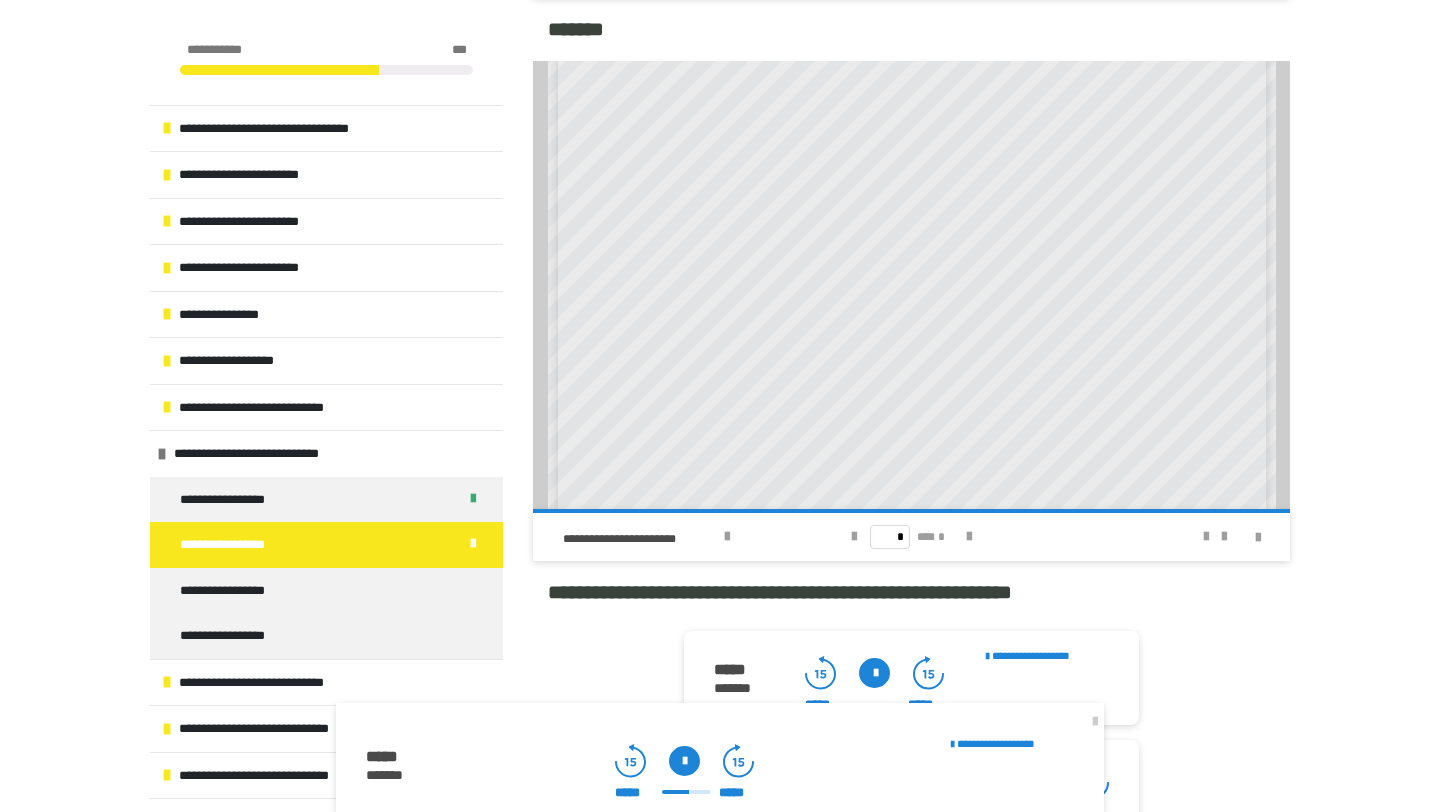 click at bounding box center (684, 761) 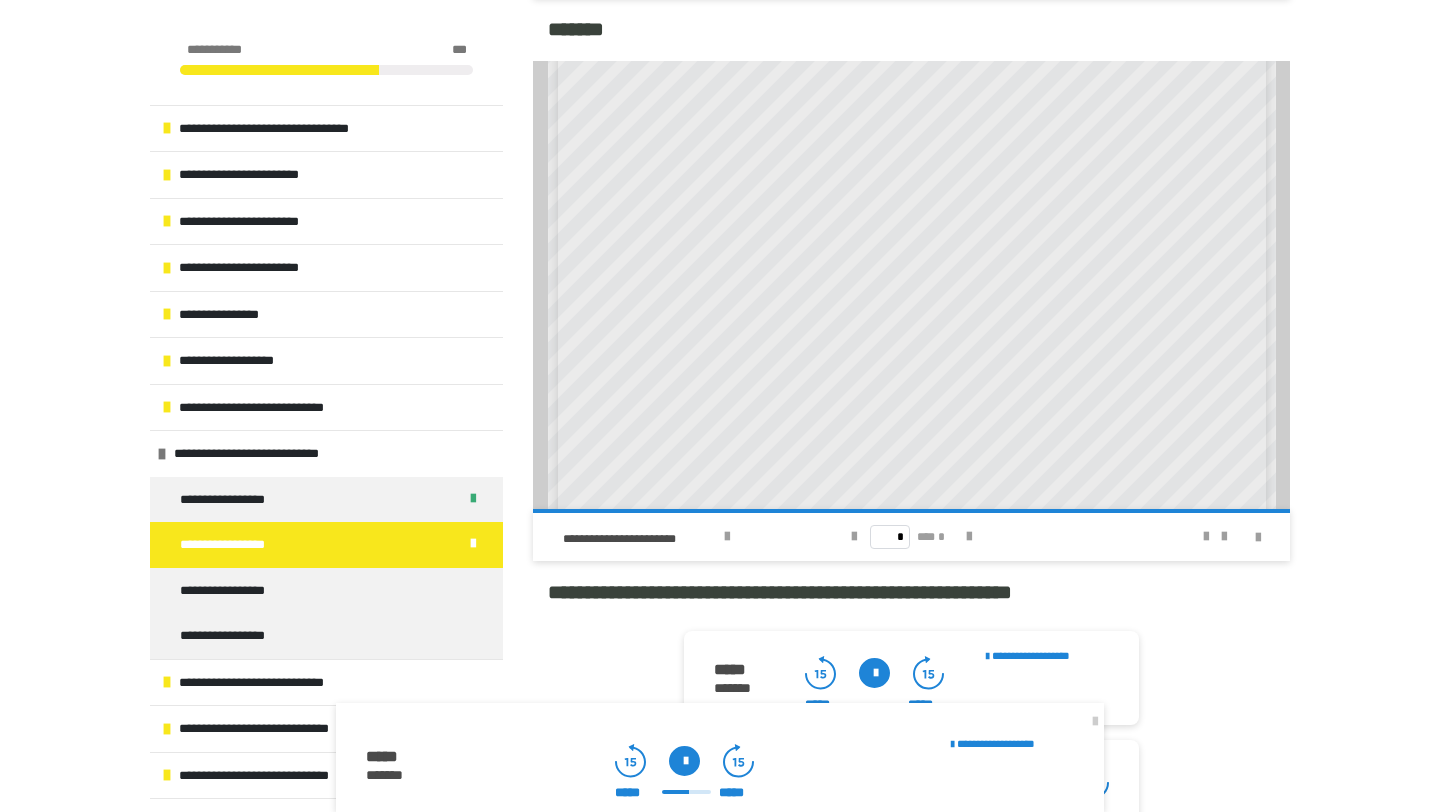 click at bounding box center [684, 761] 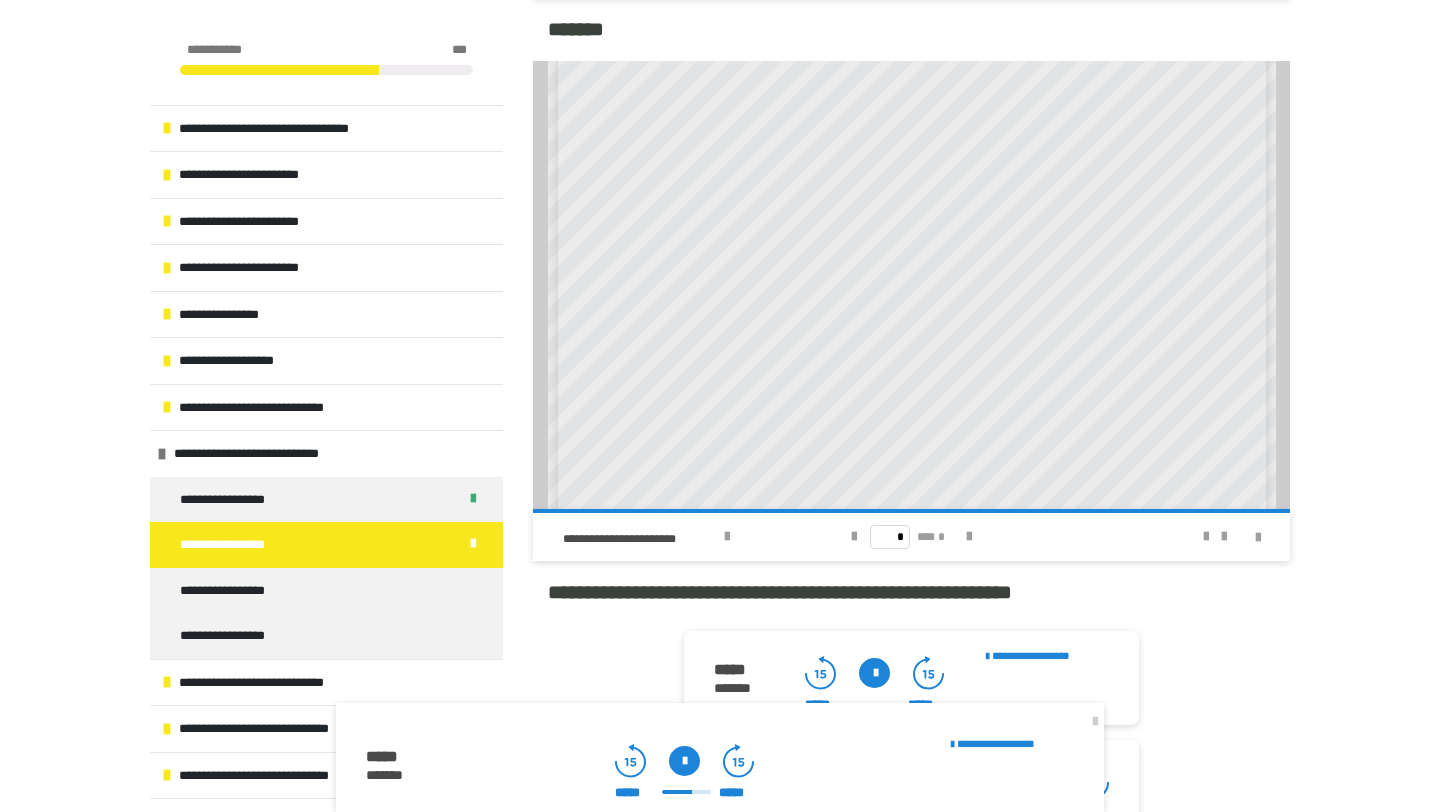 click at bounding box center [684, 761] 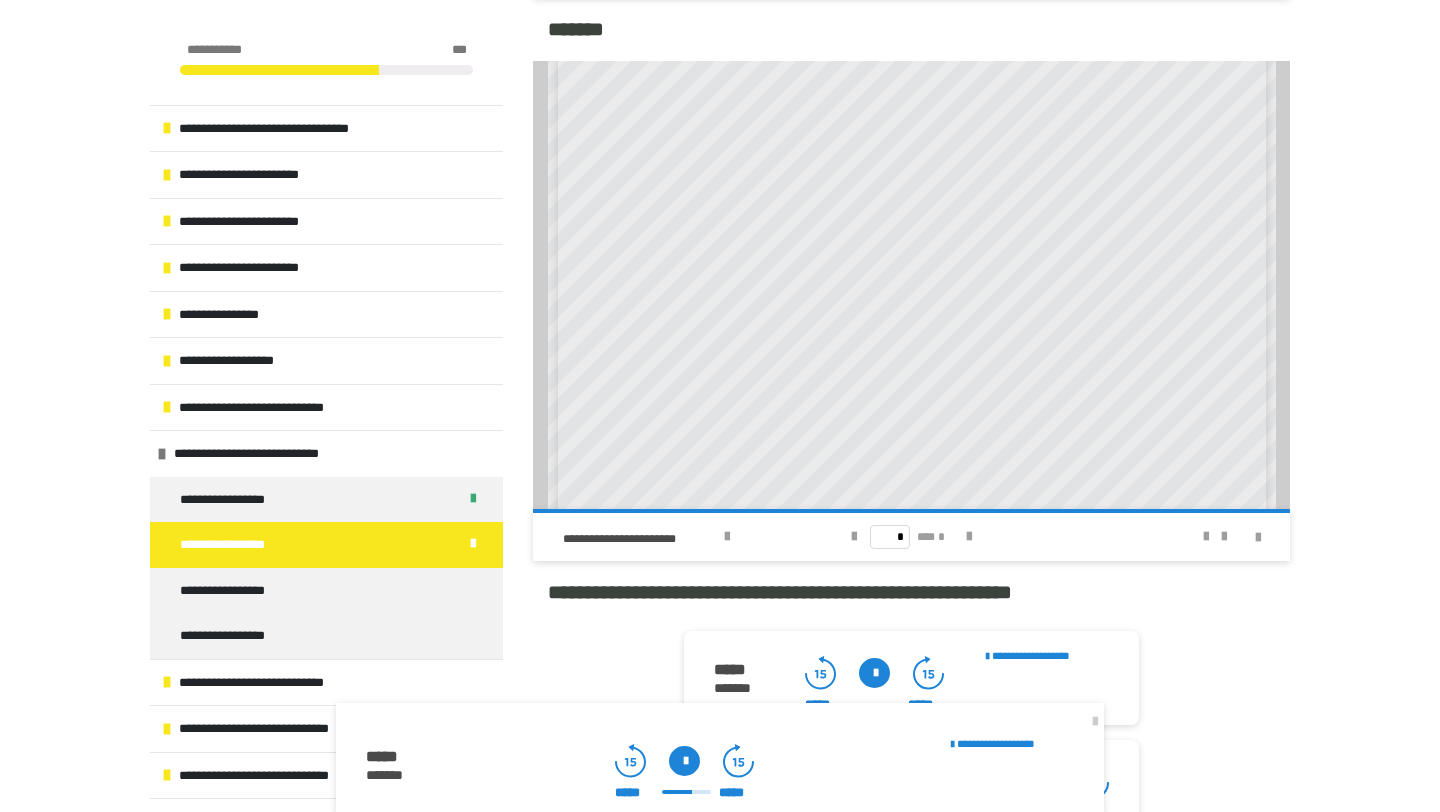 click at bounding box center (684, 761) 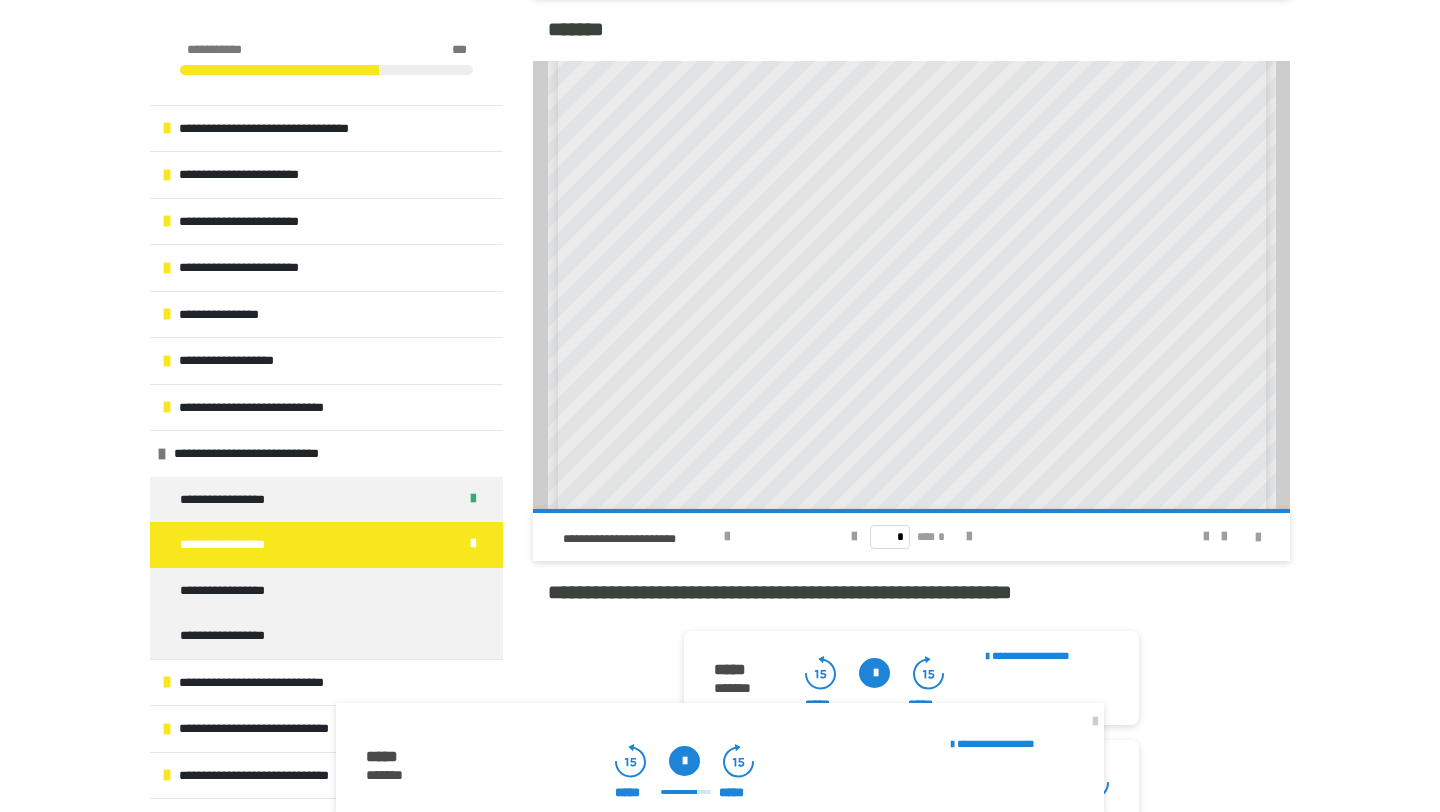 click at bounding box center (684, 761) 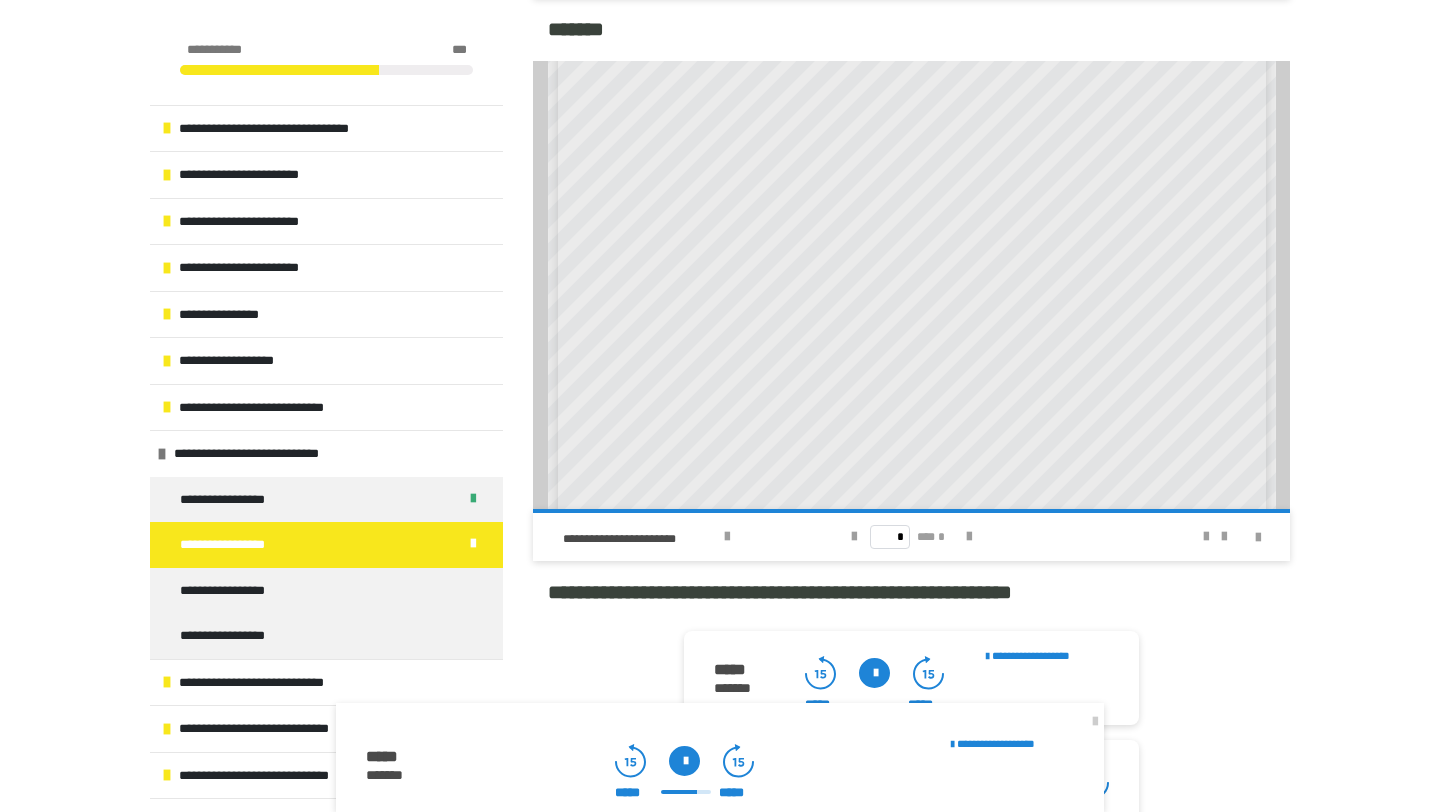 click at bounding box center (684, 761) 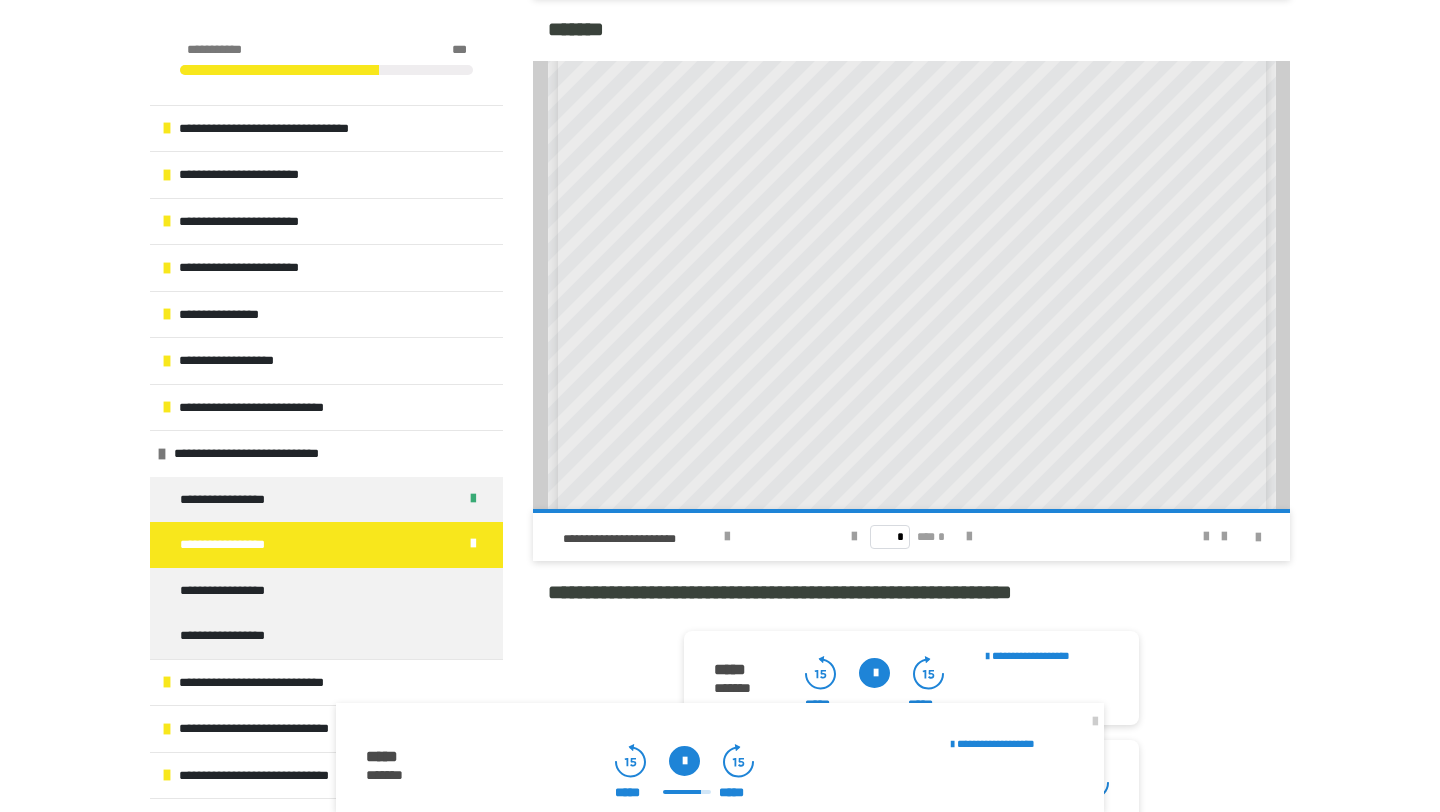 click at bounding box center (684, 761) 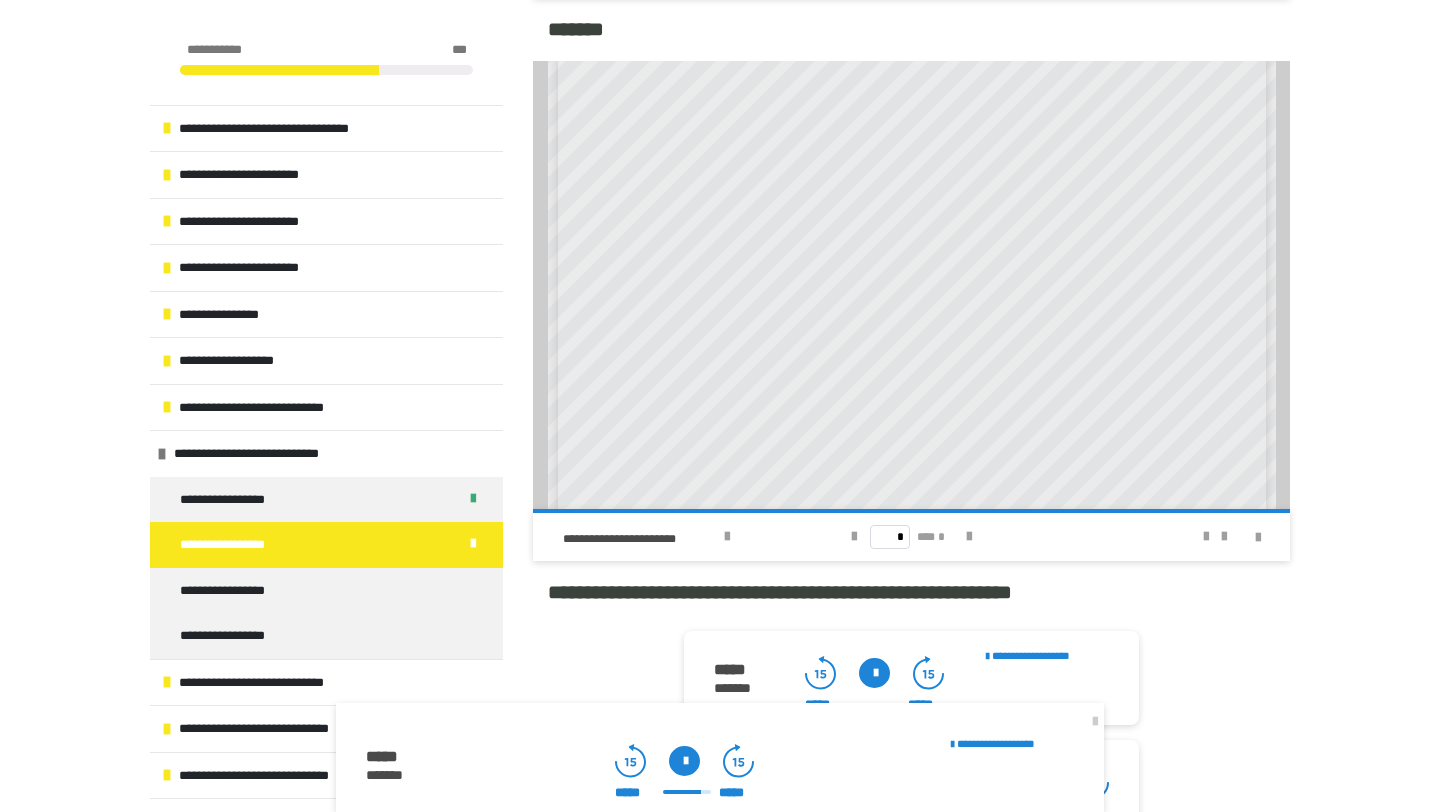 click at bounding box center (684, 761) 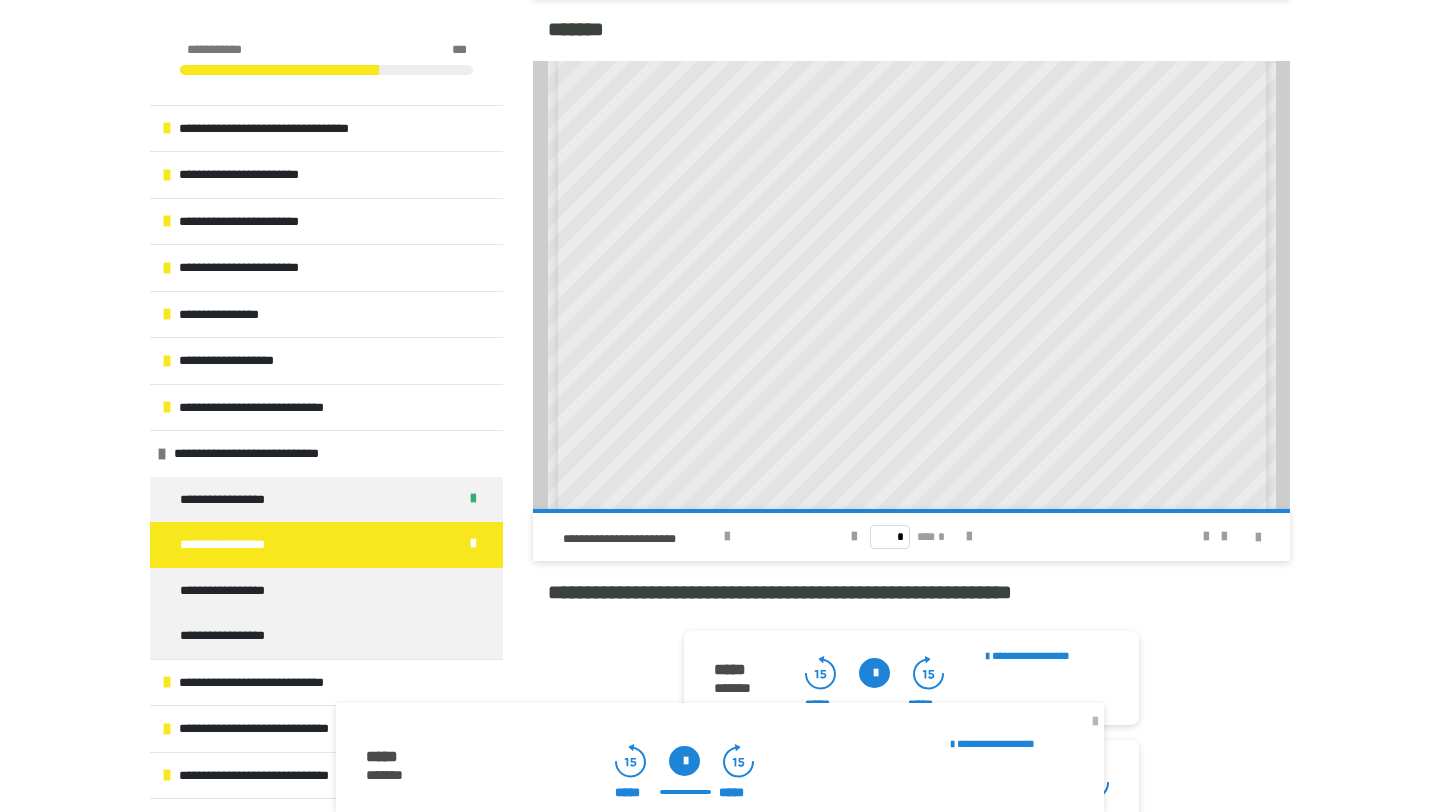 click at bounding box center [1095, 722] 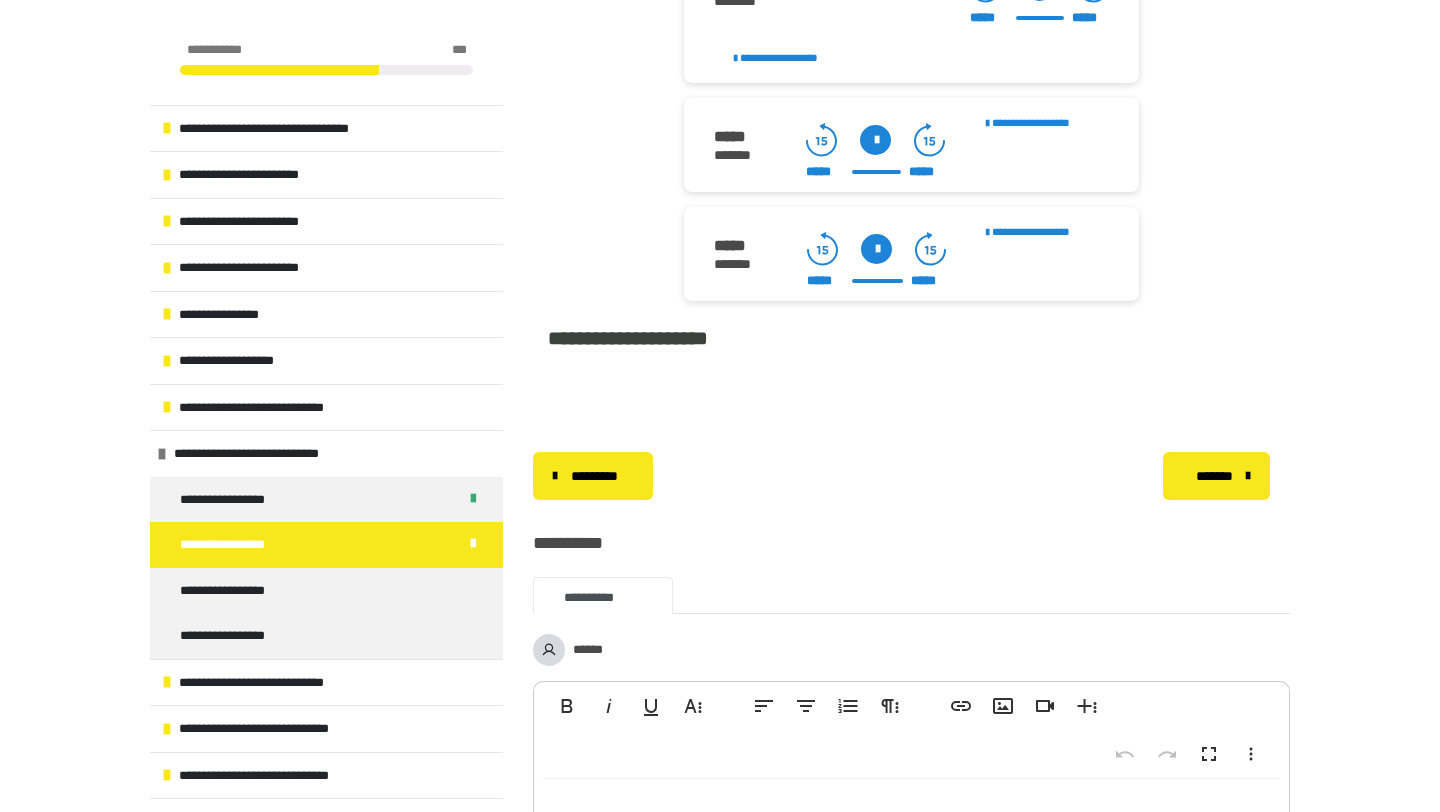 scroll, scrollTop: 3013, scrollLeft: 0, axis: vertical 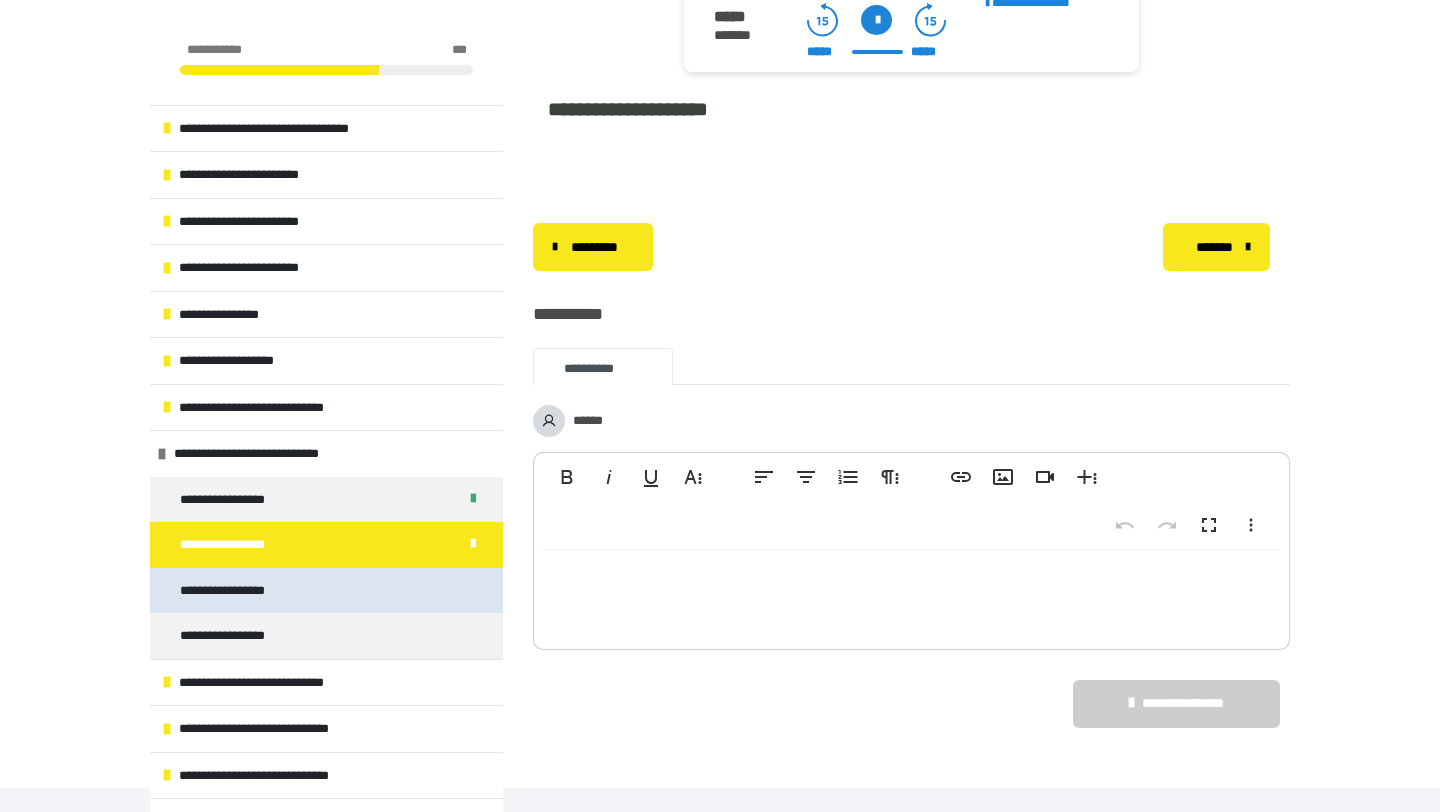 click on "**********" at bounding box center (326, 591) 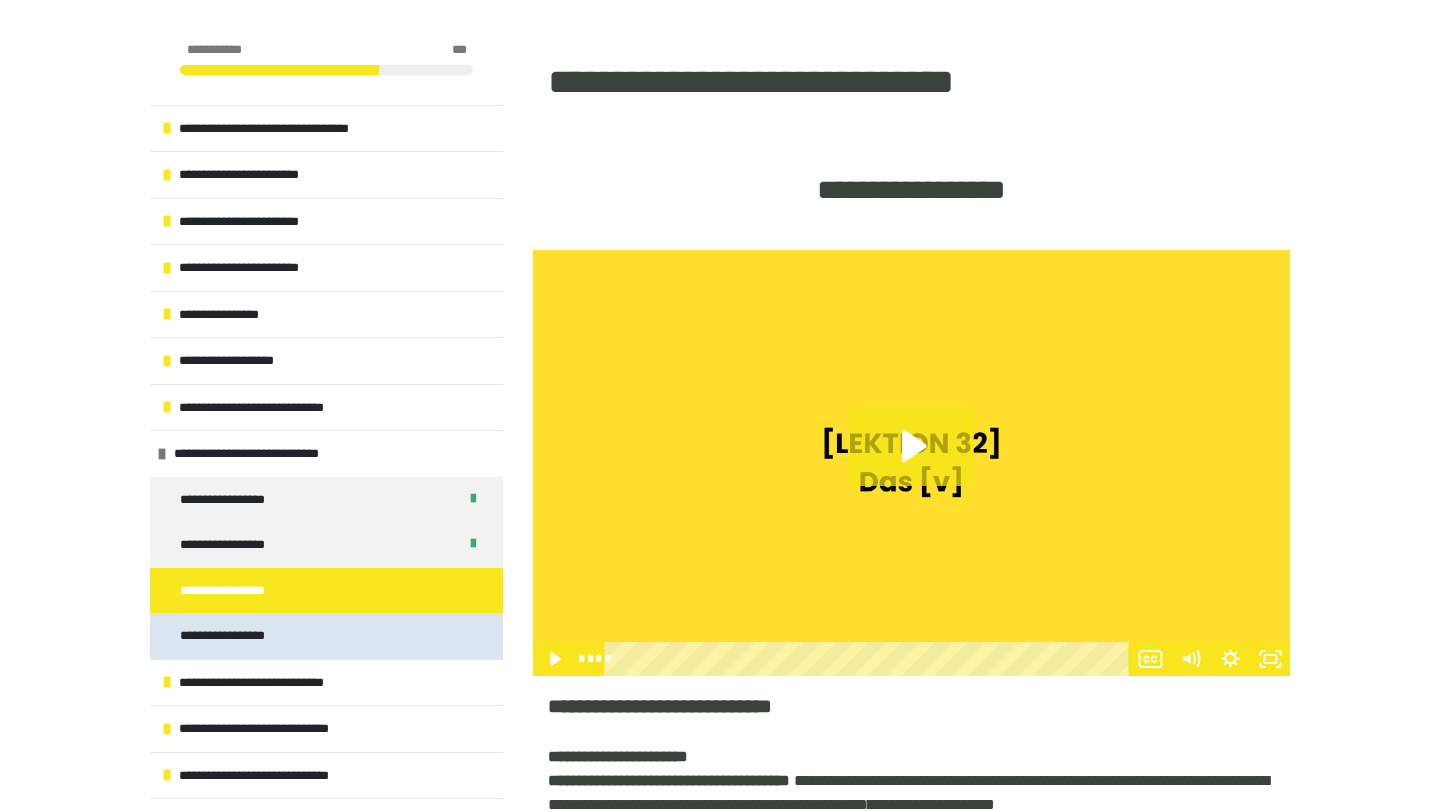click on "**********" at bounding box center [326, 636] 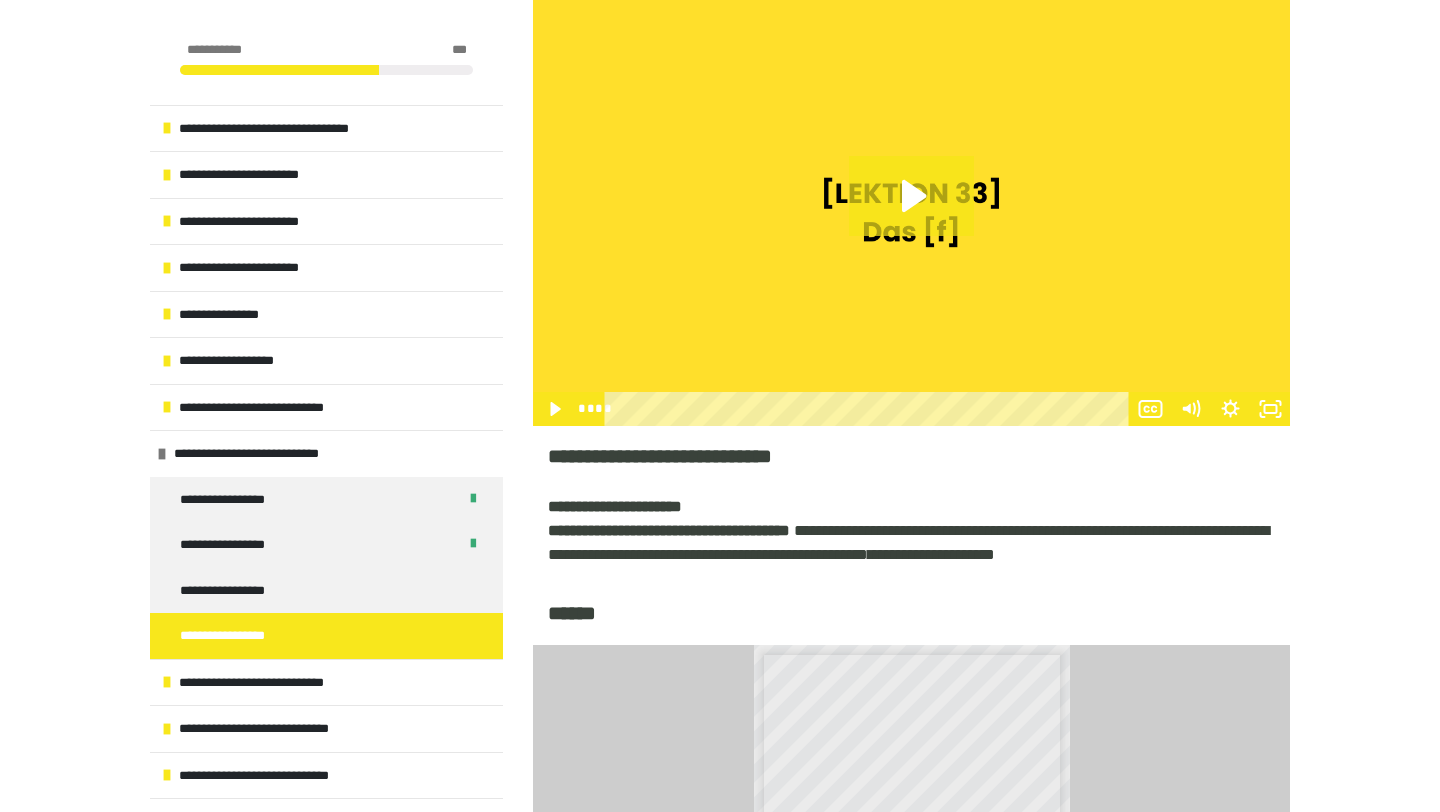 scroll, scrollTop: 538, scrollLeft: 0, axis: vertical 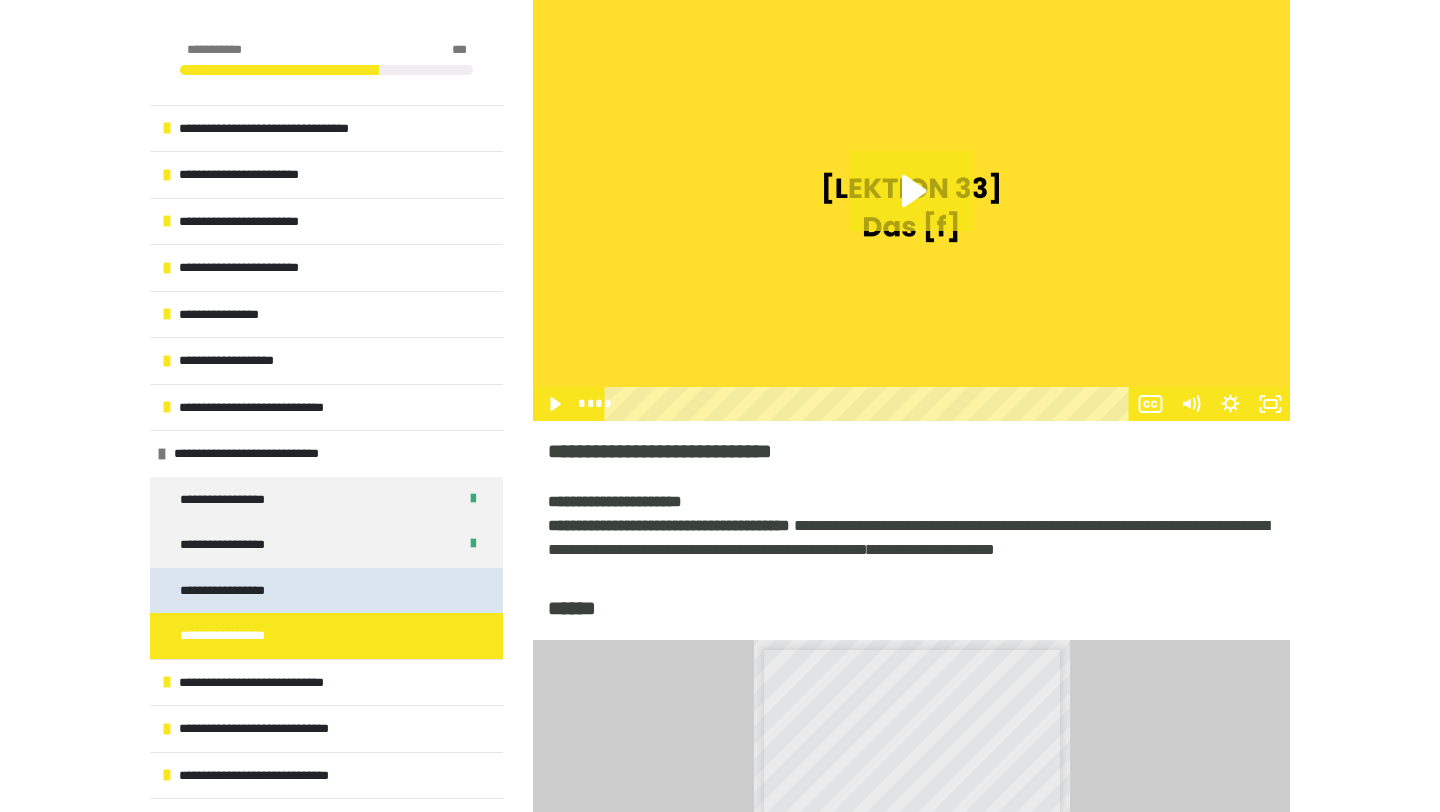 click on "**********" at bounding box center [326, 591] 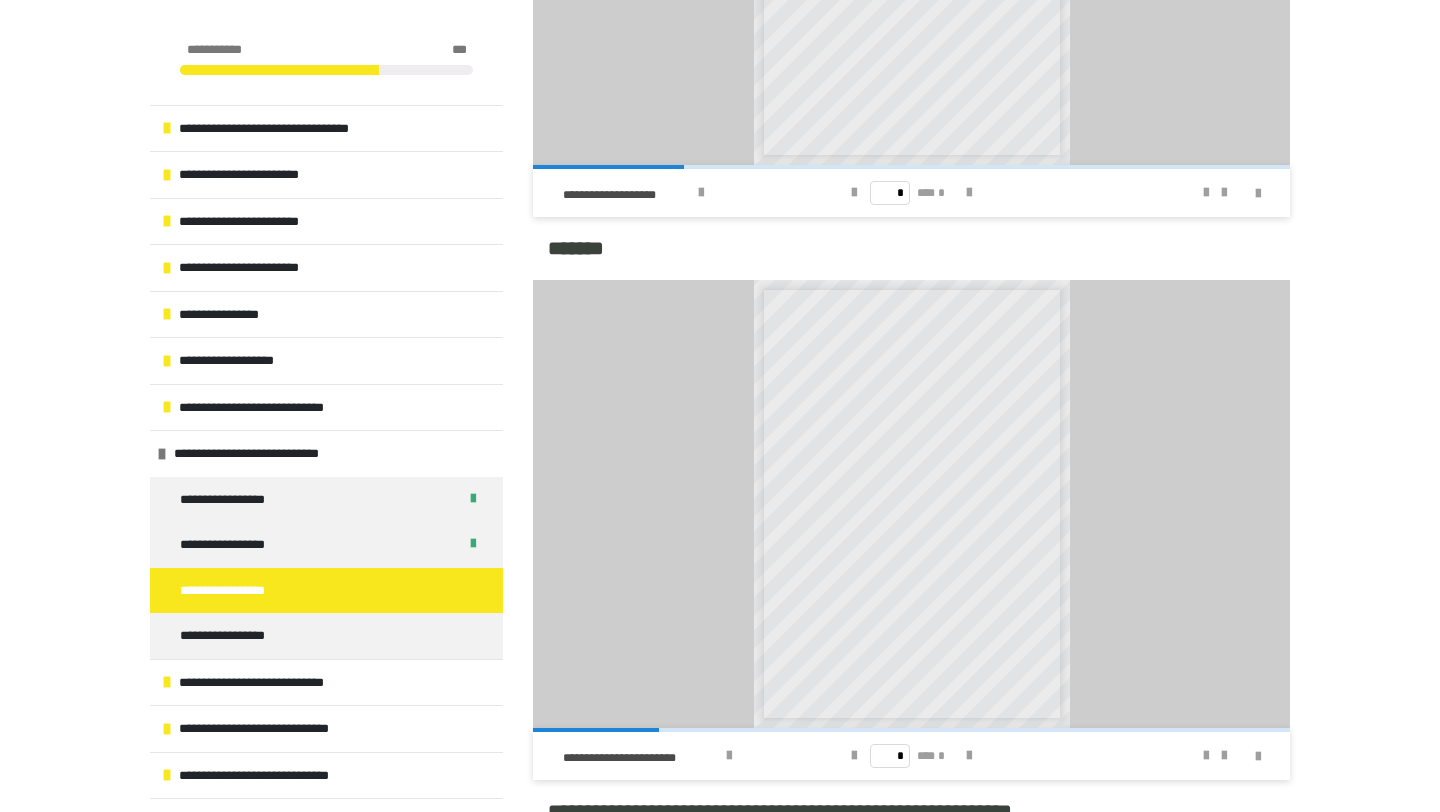 scroll, scrollTop: 1463, scrollLeft: 0, axis: vertical 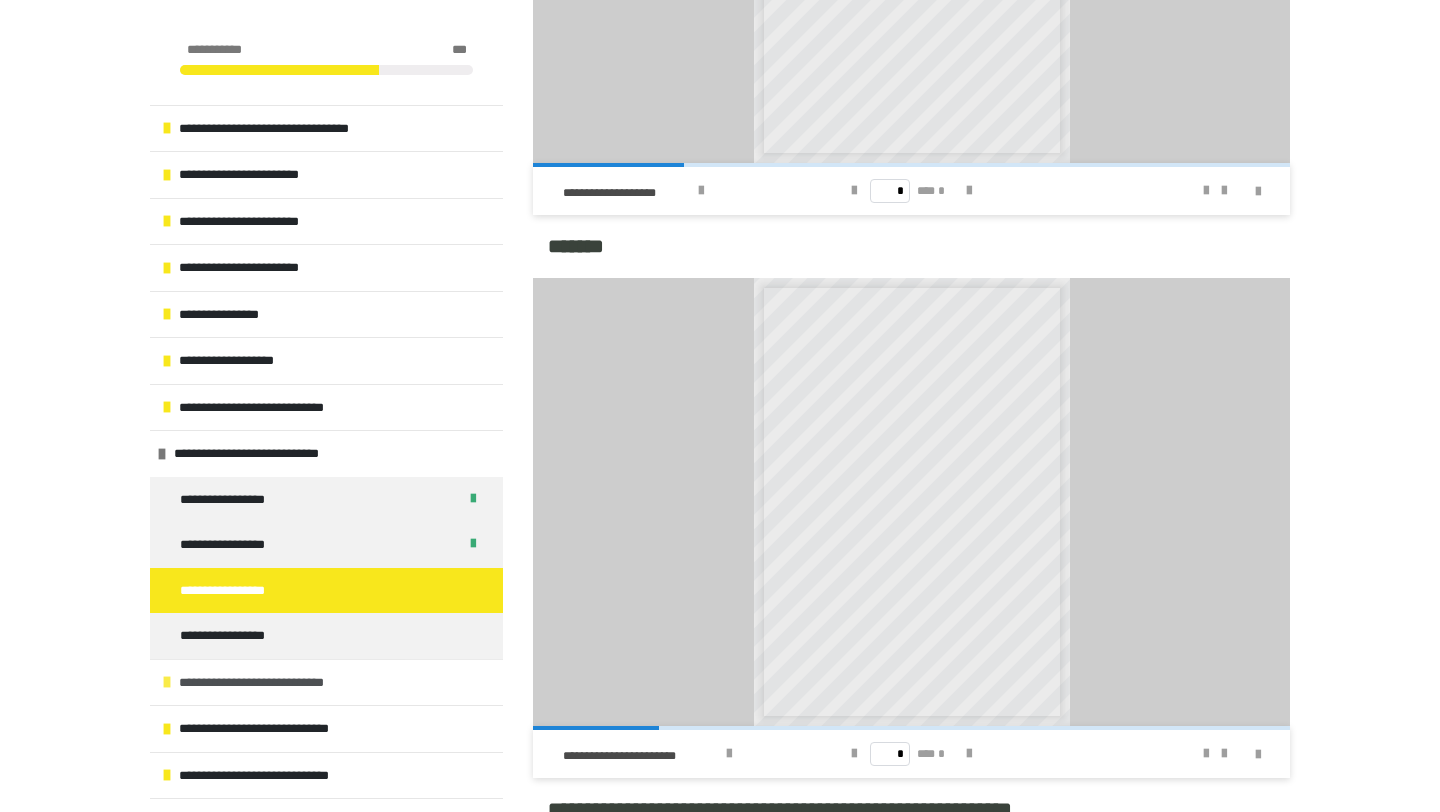 click on "**********" at bounding box center (326, 682) 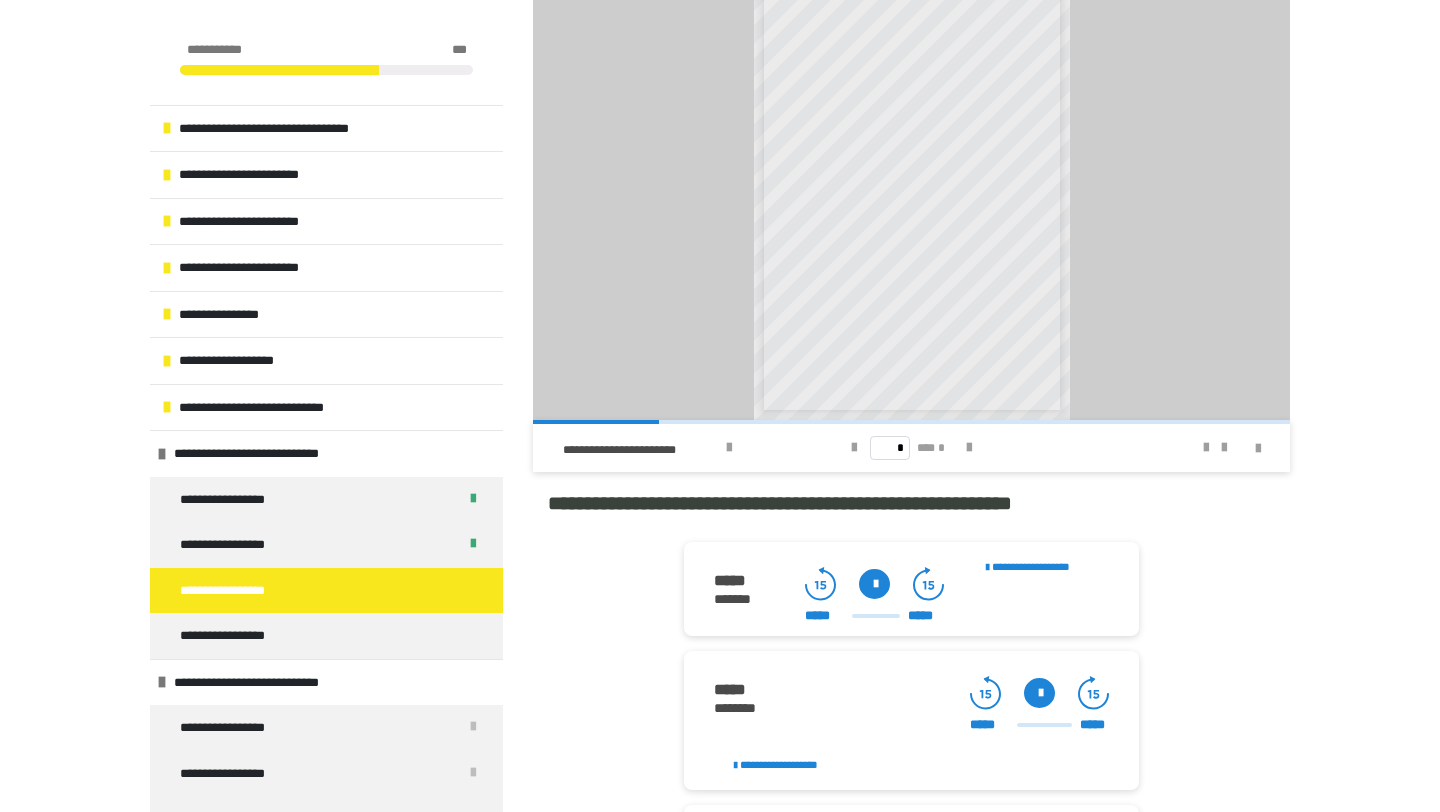 scroll, scrollTop: 1774, scrollLeft: 0, axis: vertical 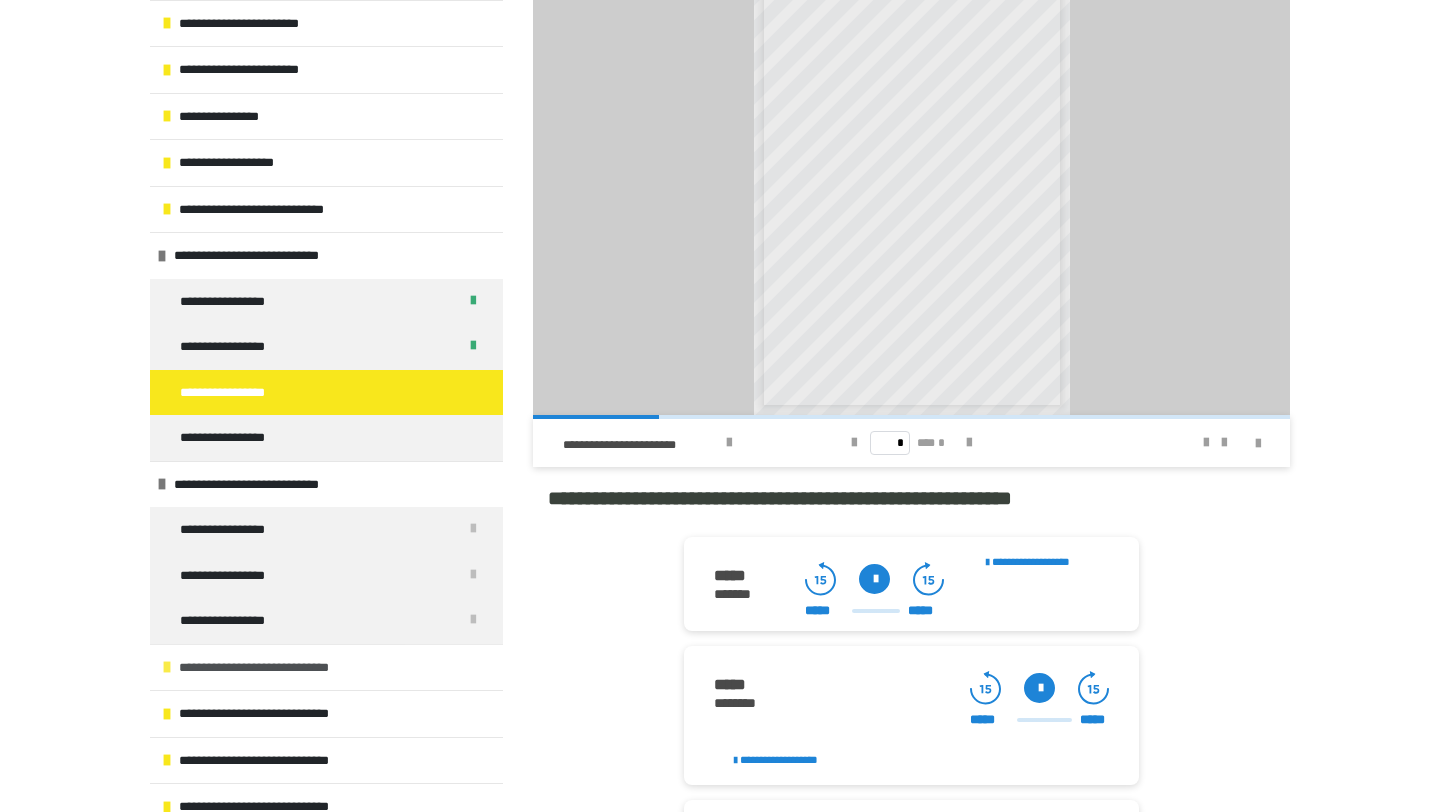 click on "**********" at bounding box center (277, 668) 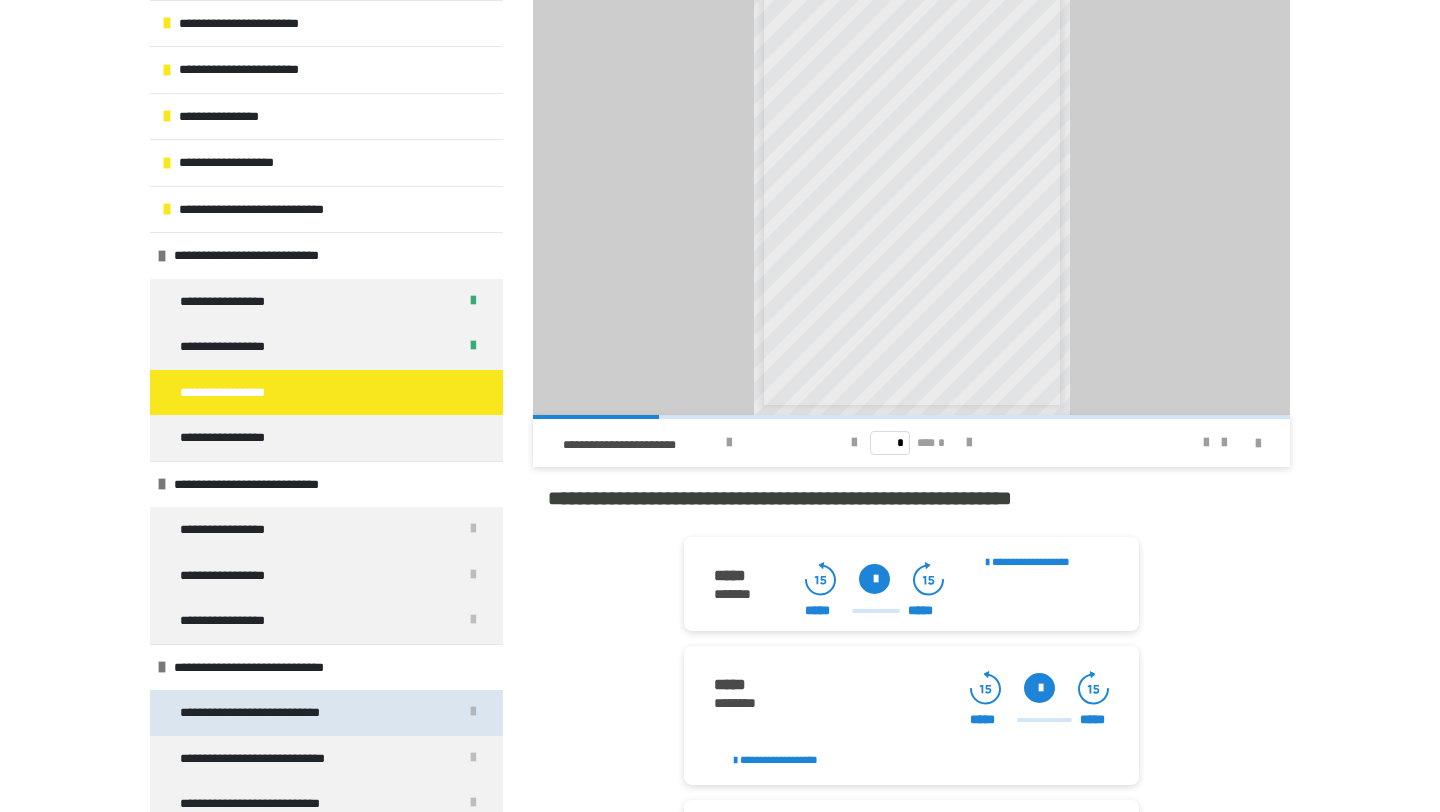scroll, scrollTop: 394, scrollLeft: 0, axis: vertical 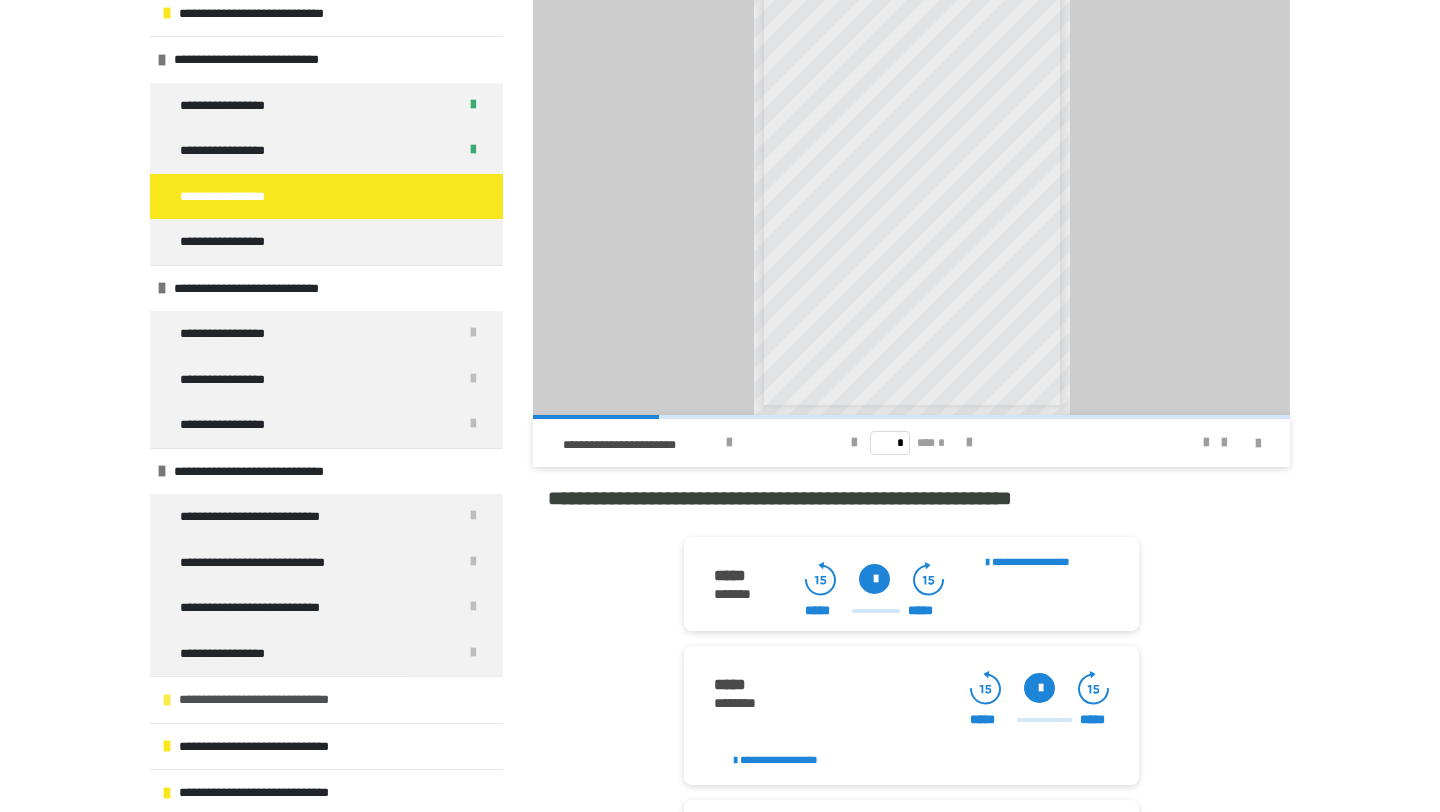 click on "**********" at bounding box center [275, 700] 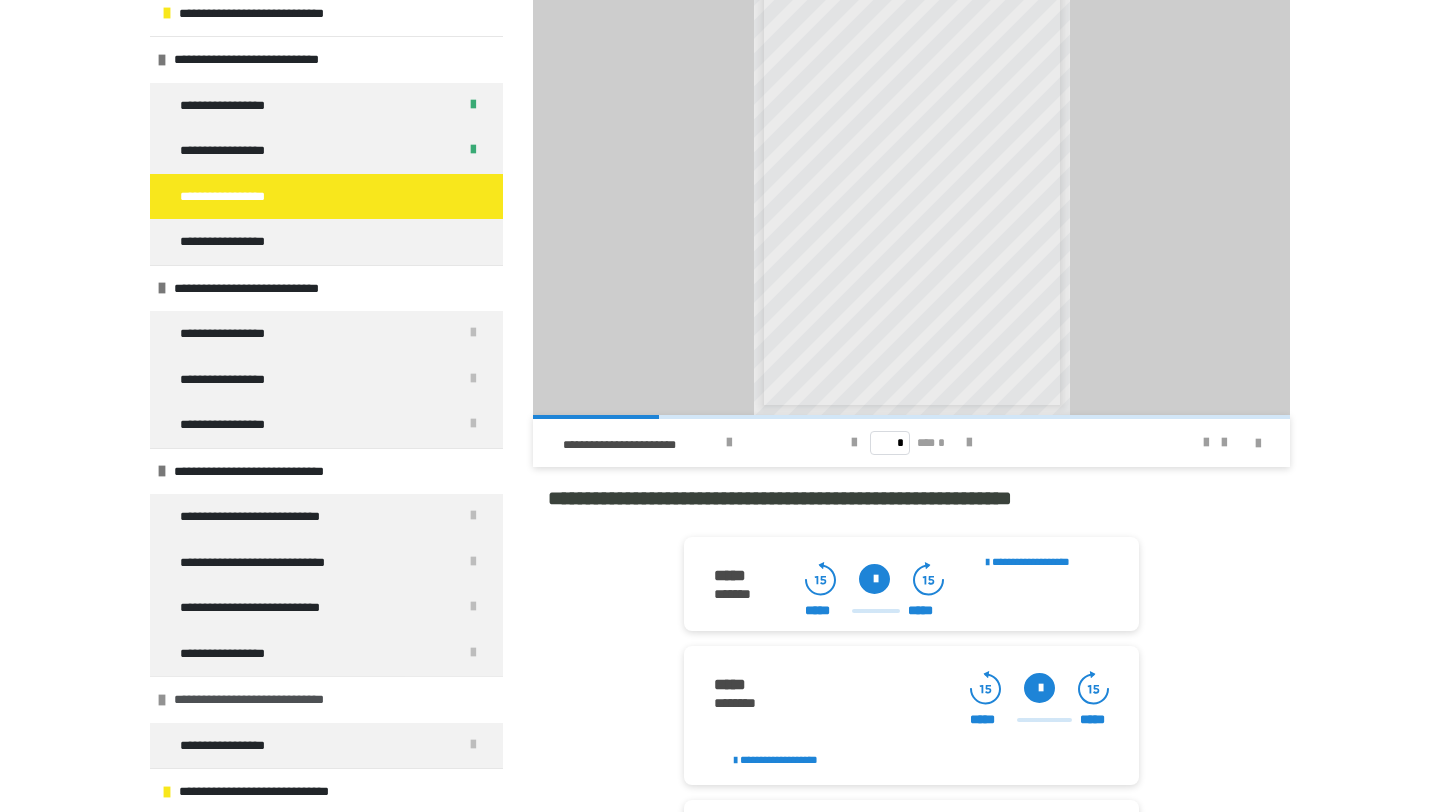 scroll, scrollTop: 531, scrollLeft: 0, axis: vertical 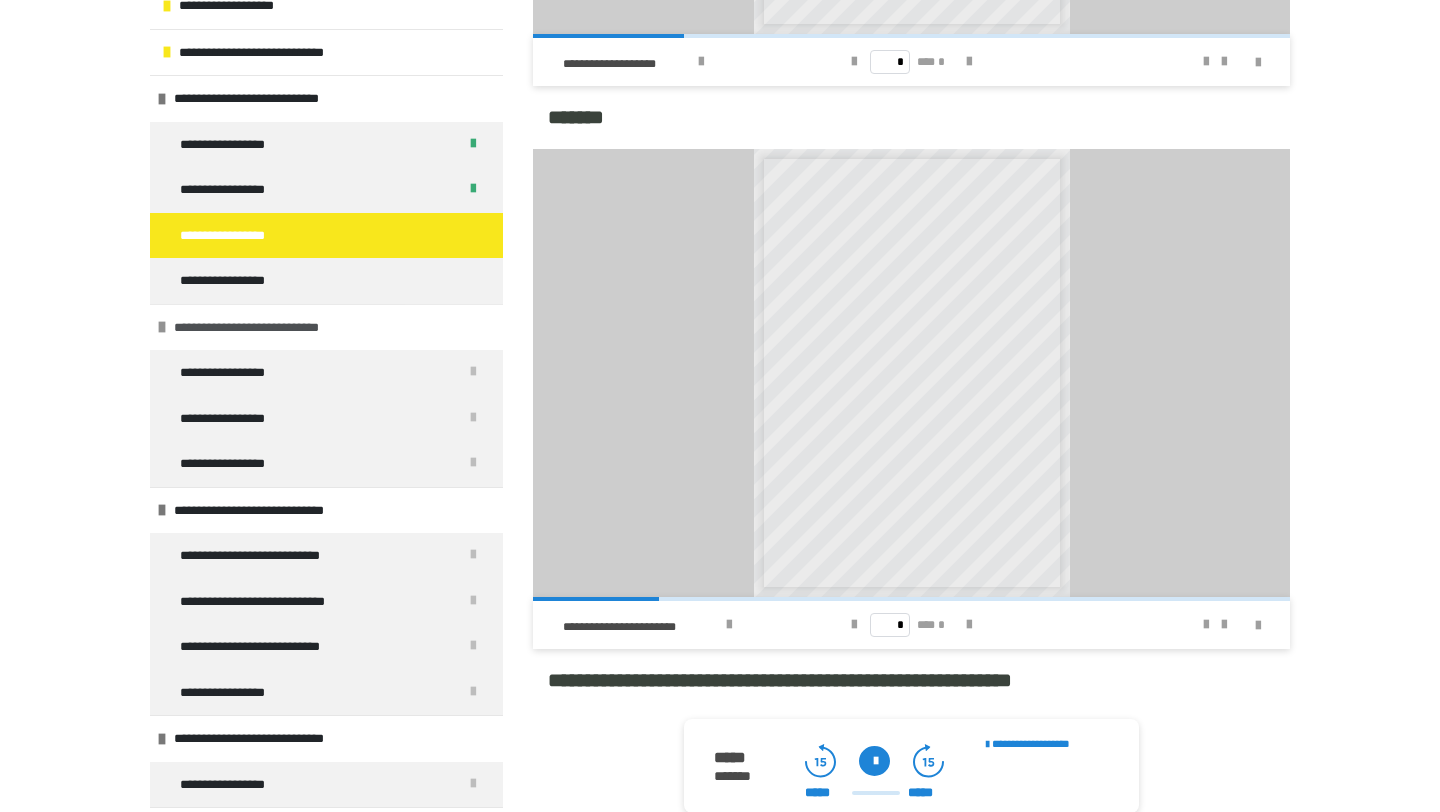 click on "**********" at bounding box center [269, 328] 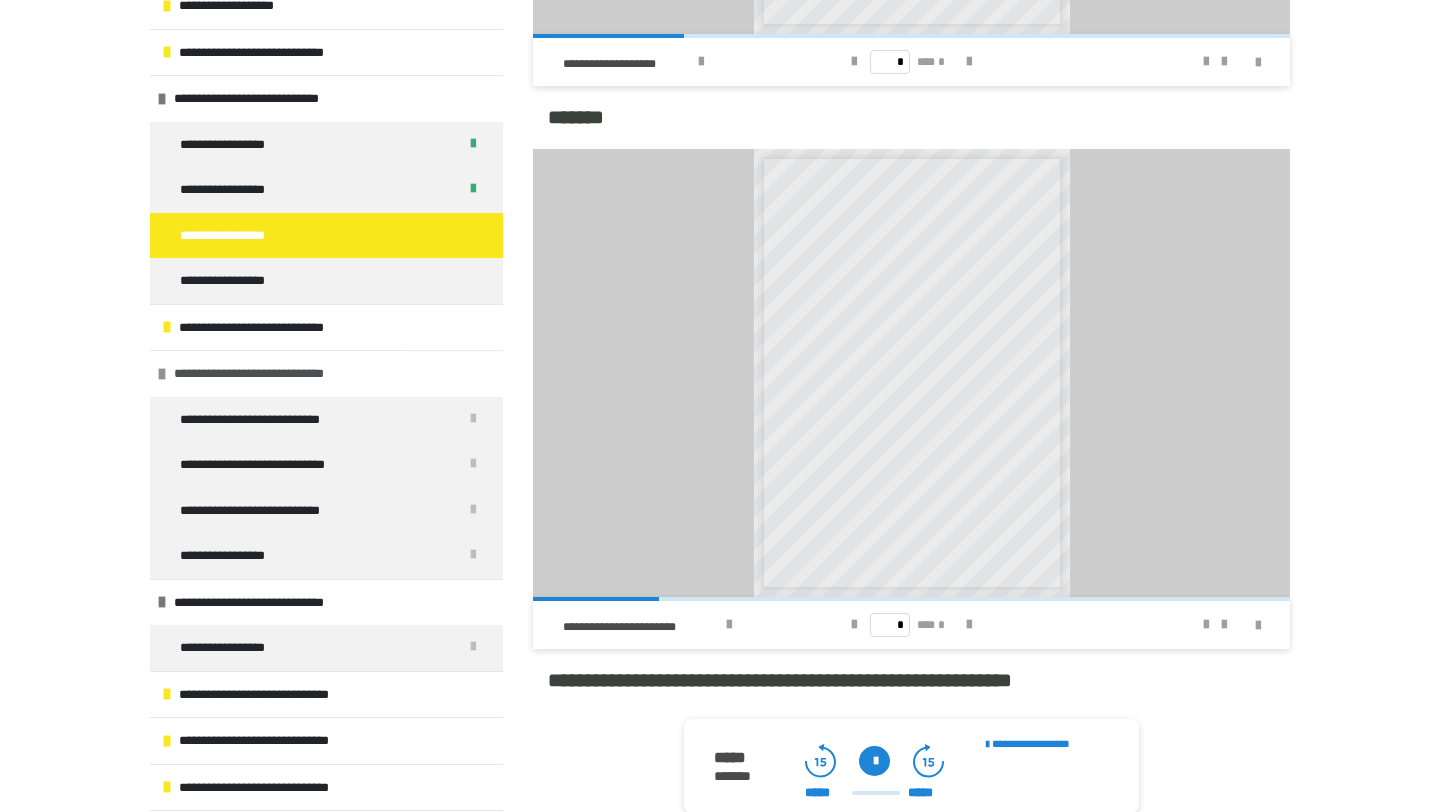 click on "**********" at bounding box center [272, 374] 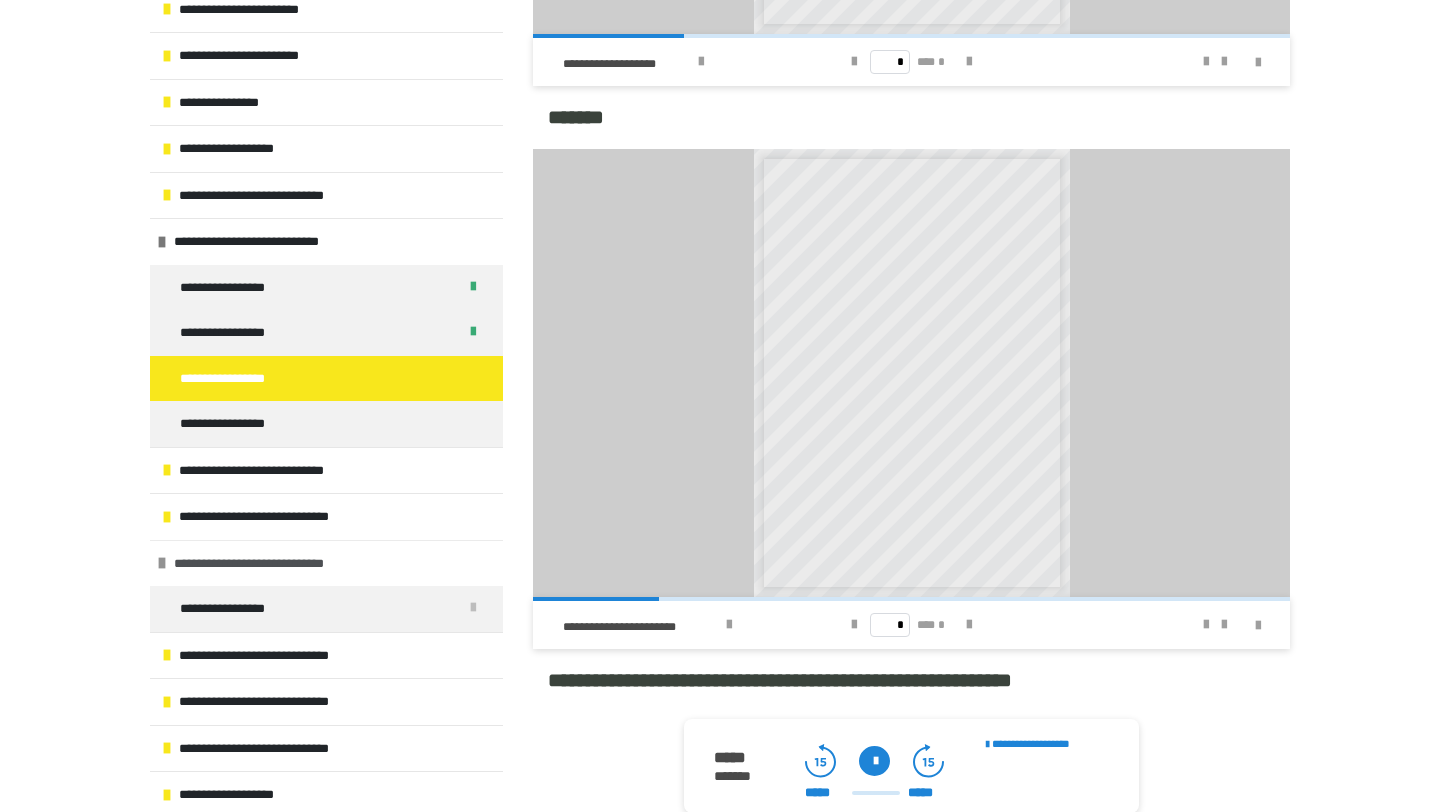 click on "**********" at bounding box center [270, 564] 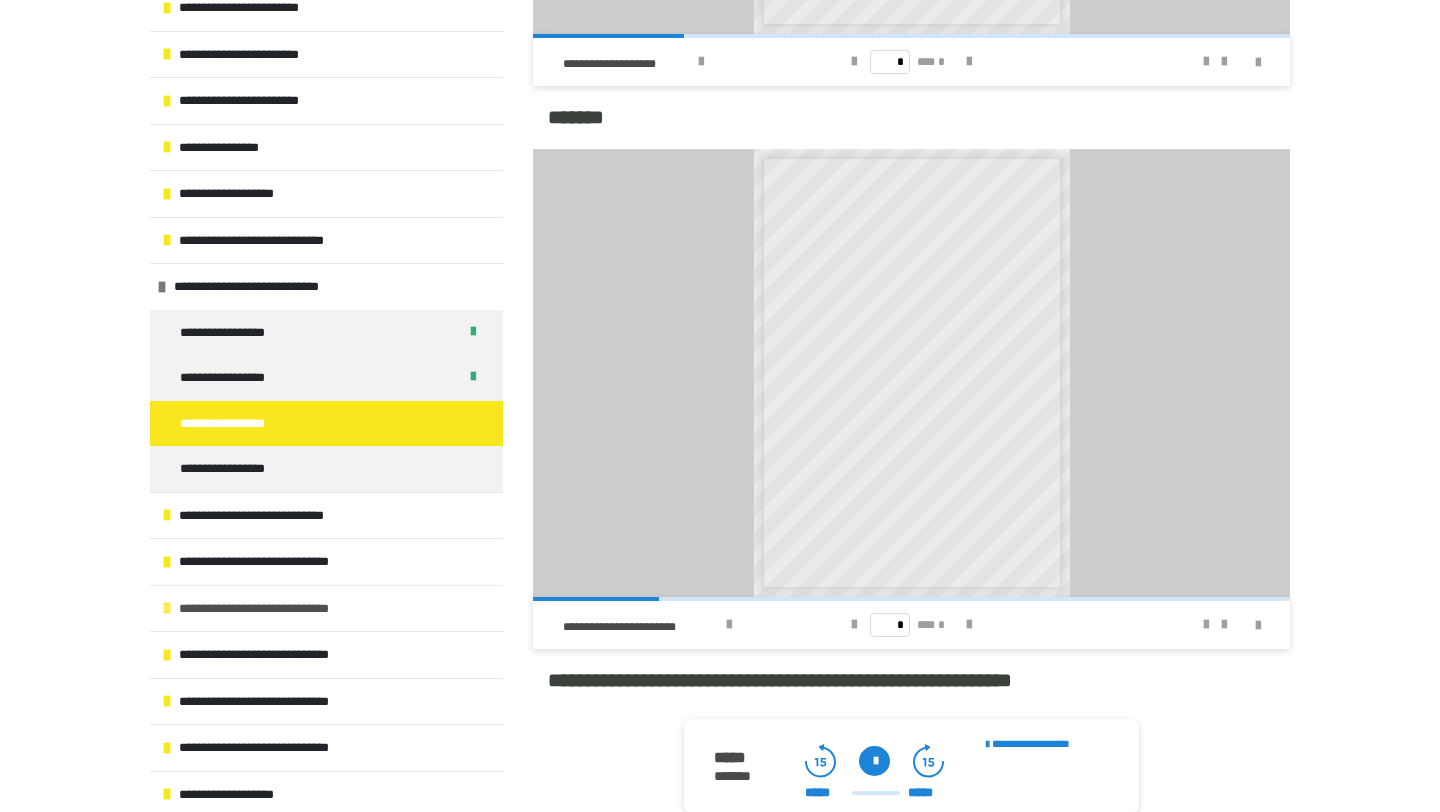 scroll, scrollTop: 167, scrollLeft: 0, axis: vertical 